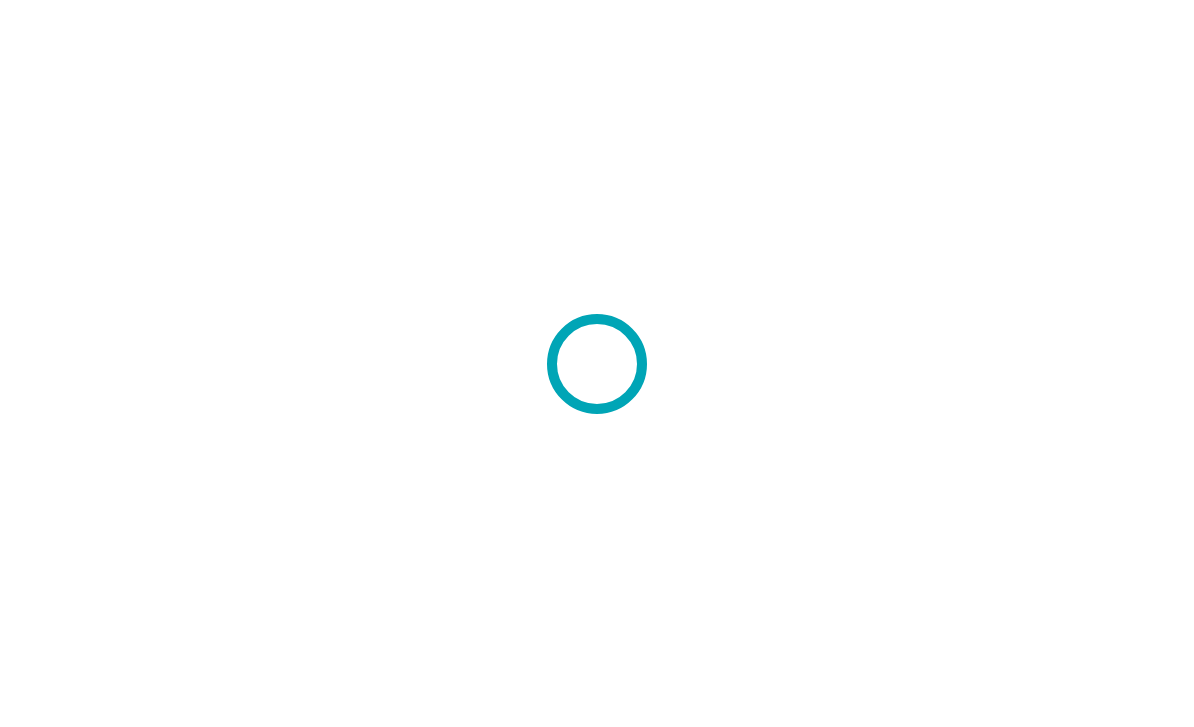 scroll, scrollTop: 0, scrollLeft: 0, axis: both 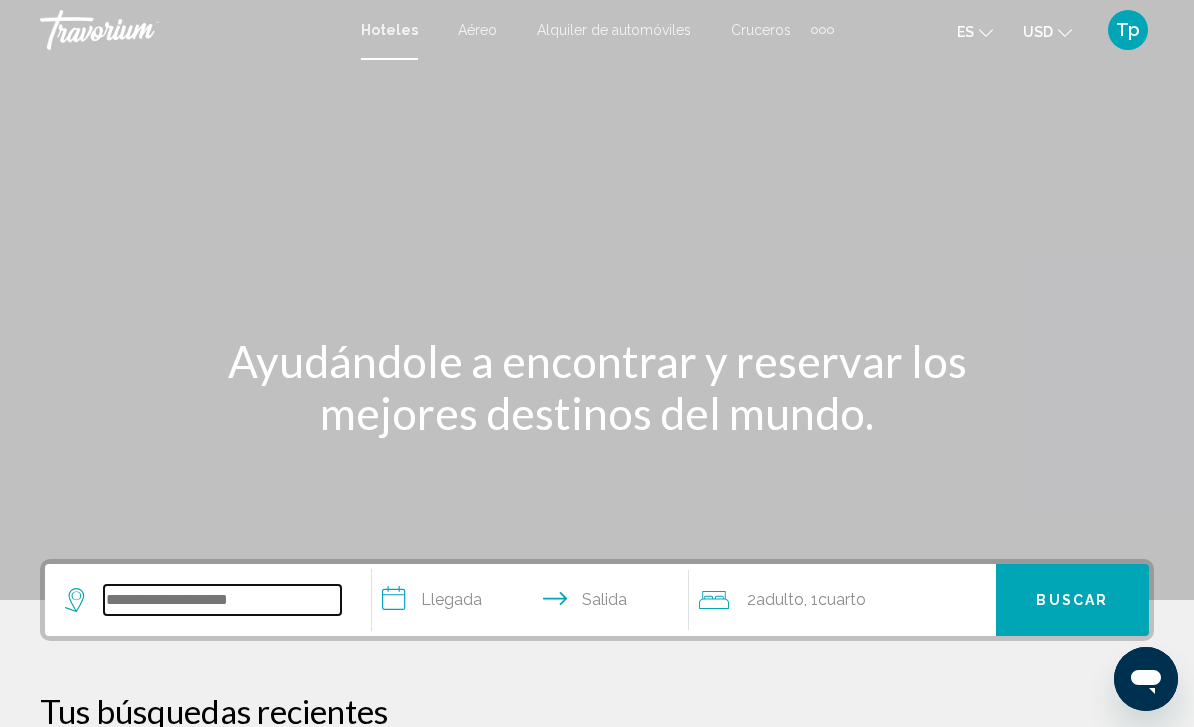 click at bounding box center (222, 600) 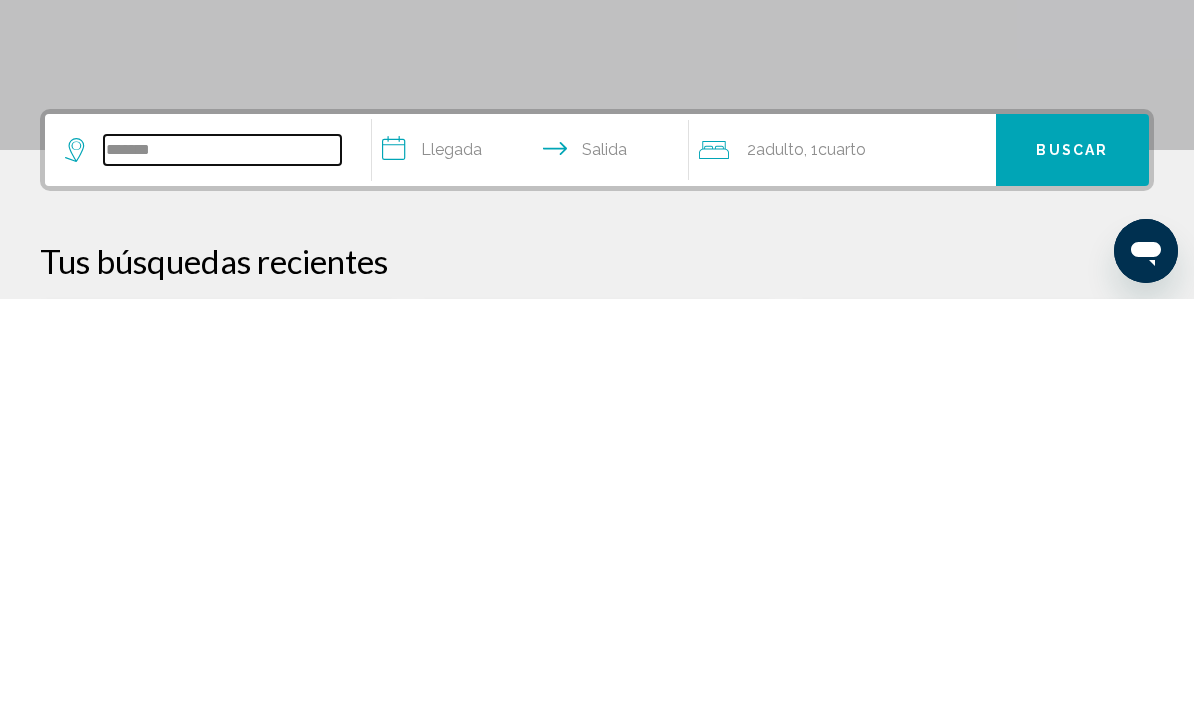 type on "******" 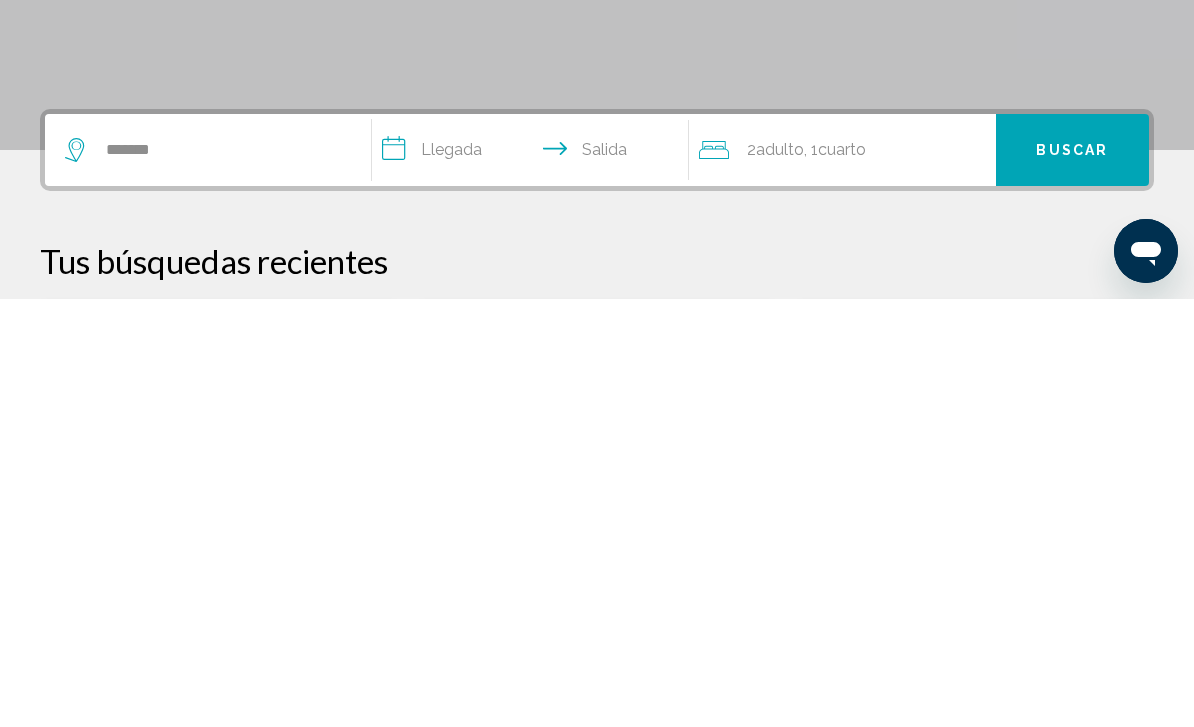 click on "**********" at bounding box center [534, 581] 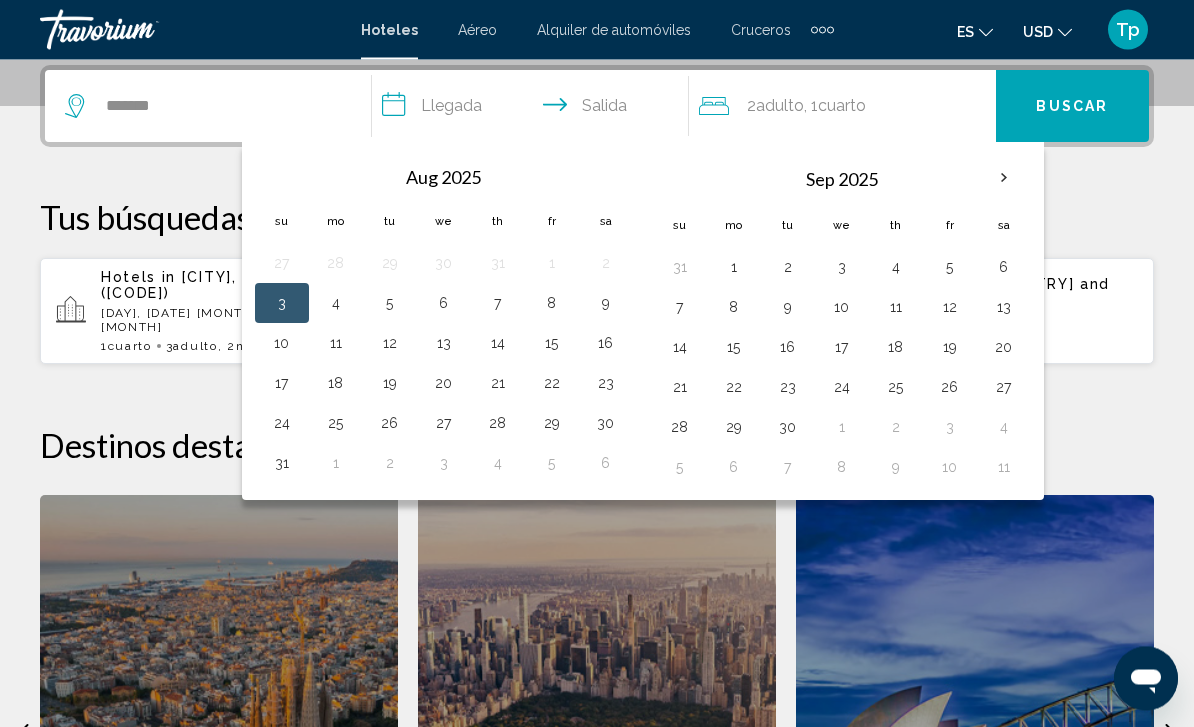 scroll, scrollTop: 494, scrollLeft: 0, axis: vertical 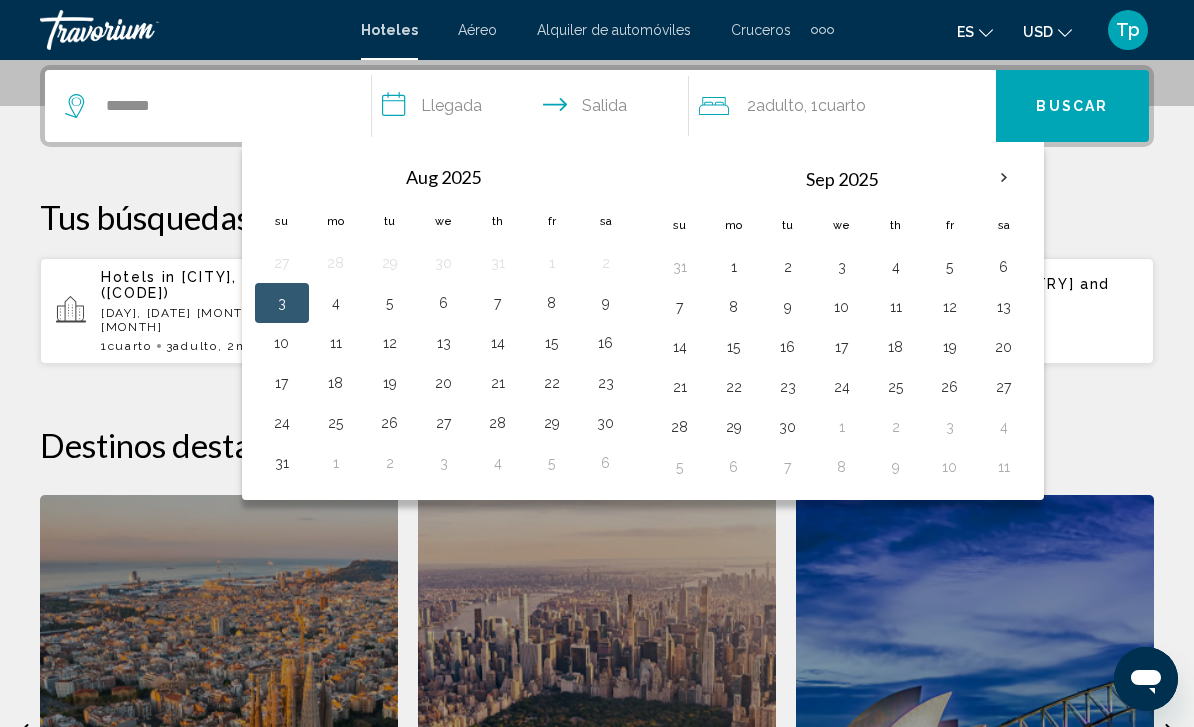 click at bounding box center (1004, 178) 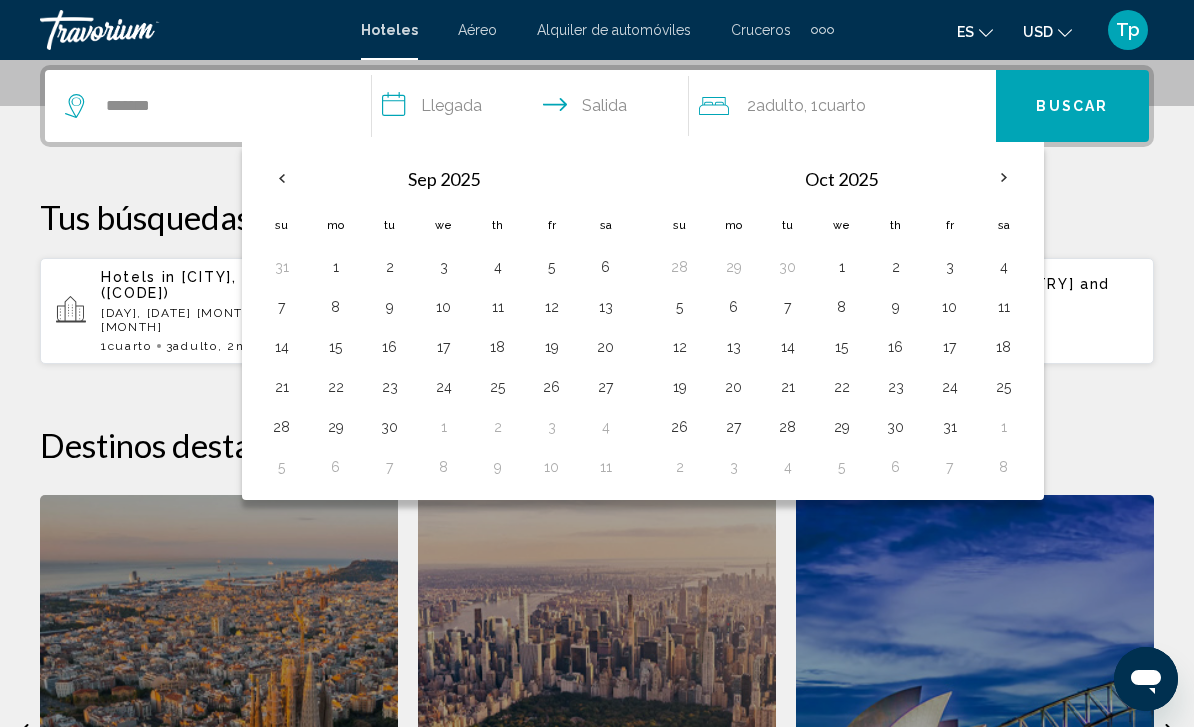 click at bounding box center [1004, 178] 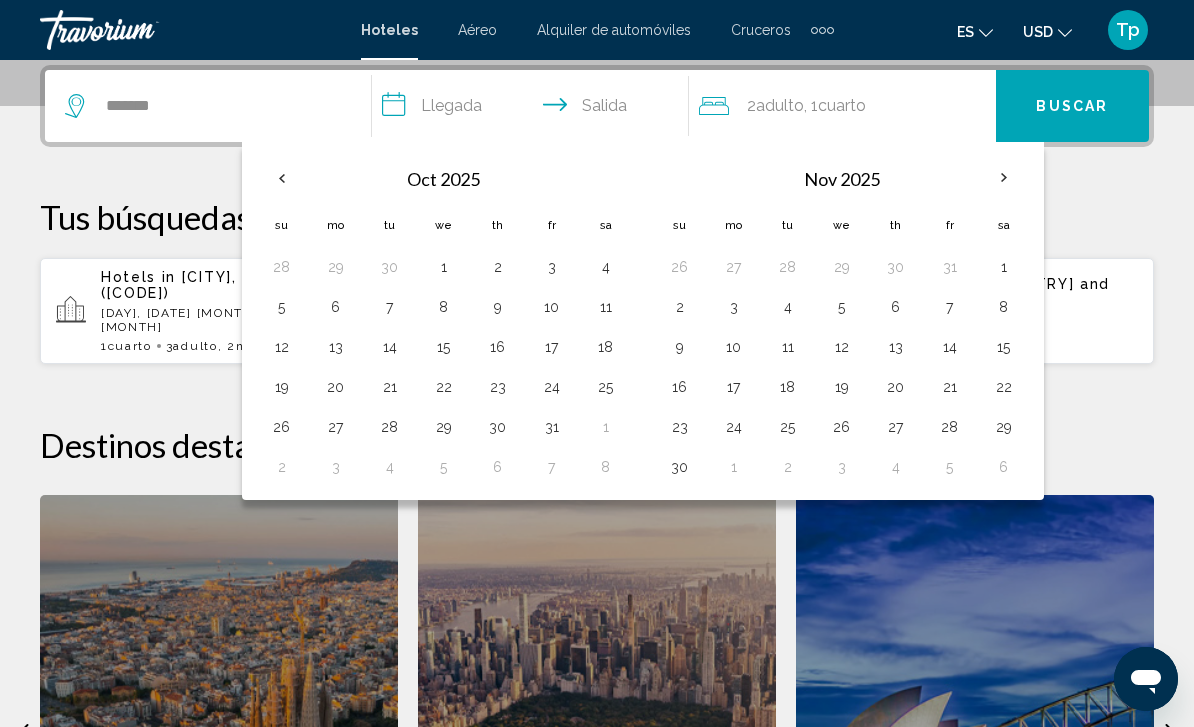 click at bounding box center (1004, 178) 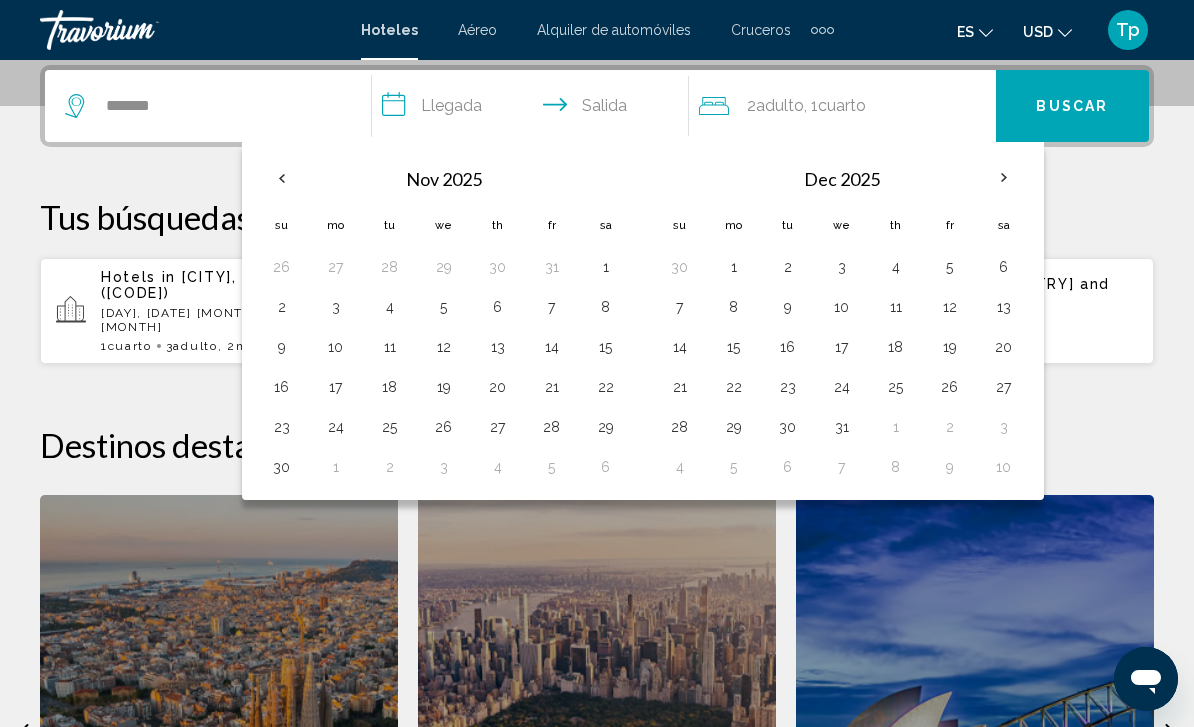 click on "23" at bounding box center (788, 387) 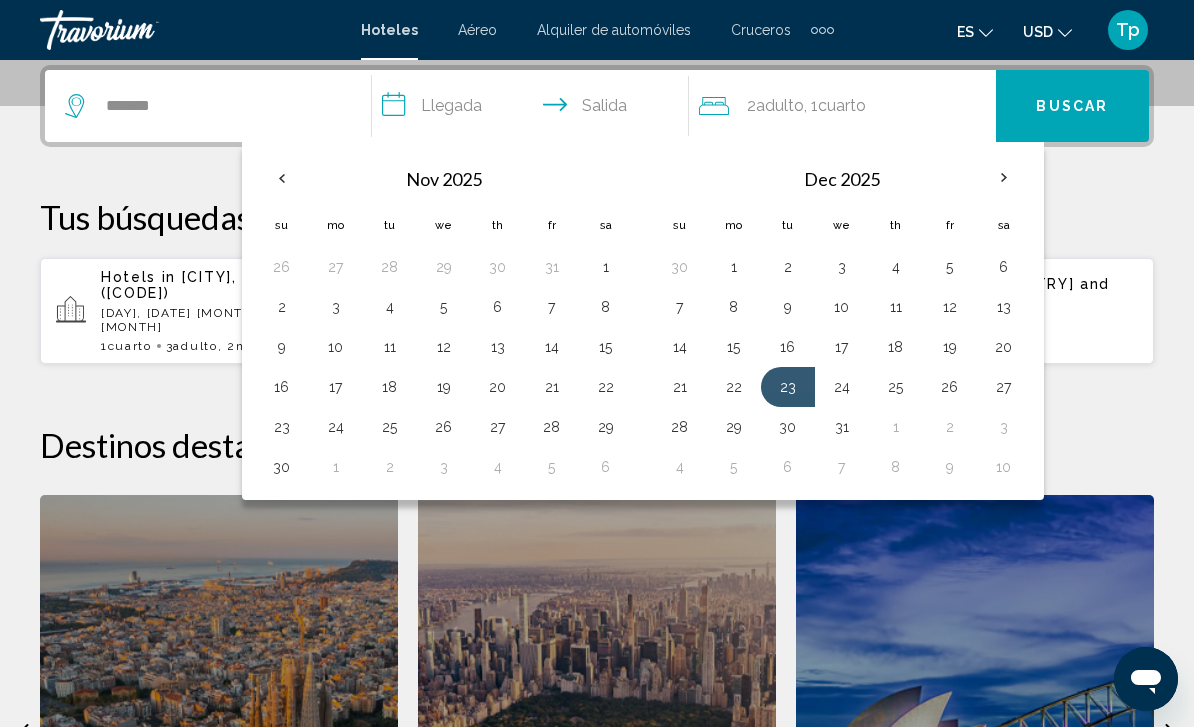 click on "30" at bounding box center [788, 427] 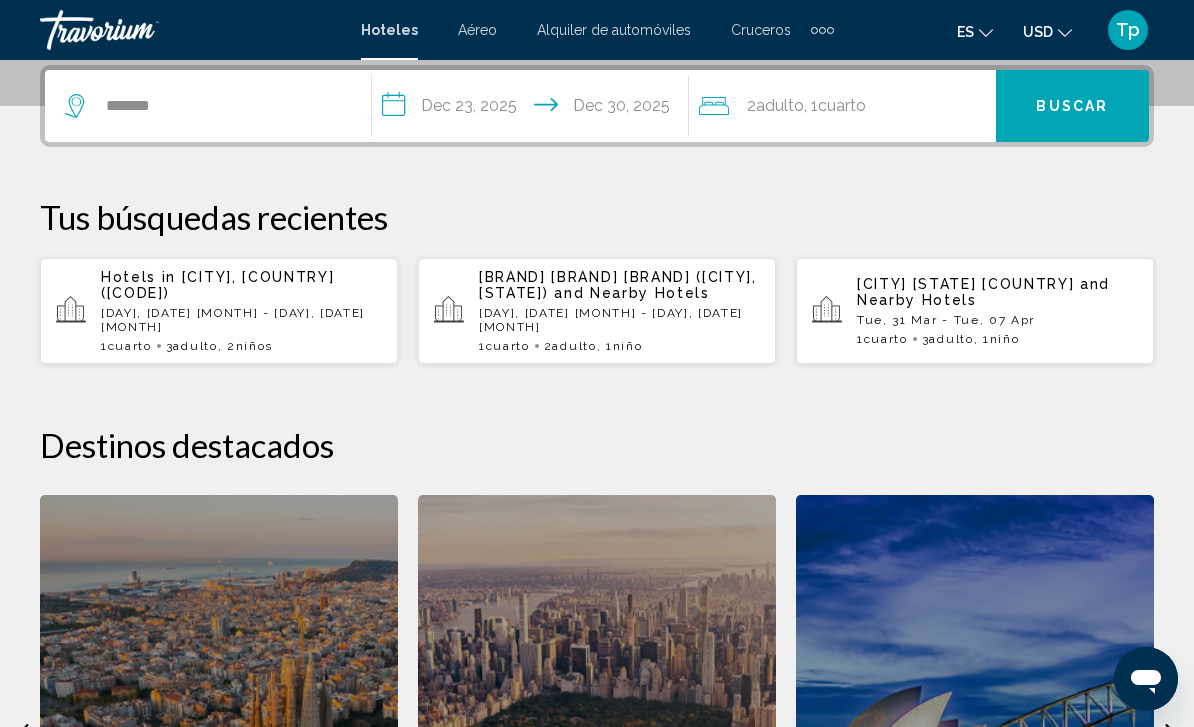 click on "2  Adulto Adulto , 1  Cuarto habitaciones" 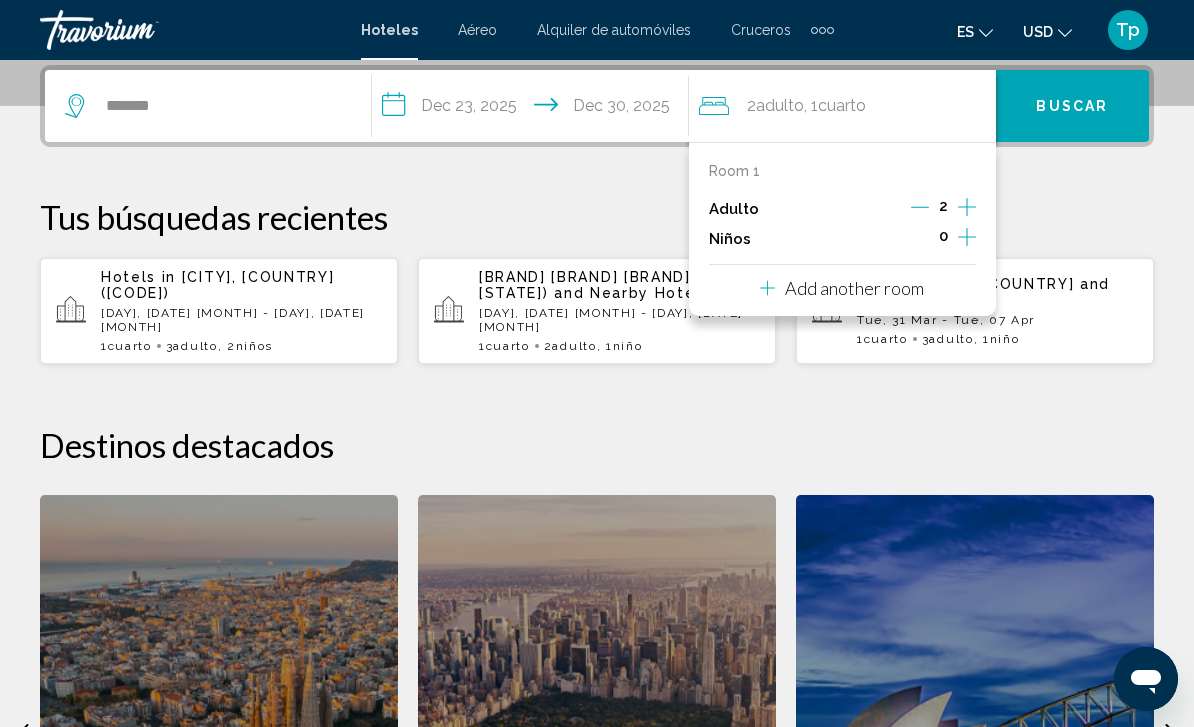 click 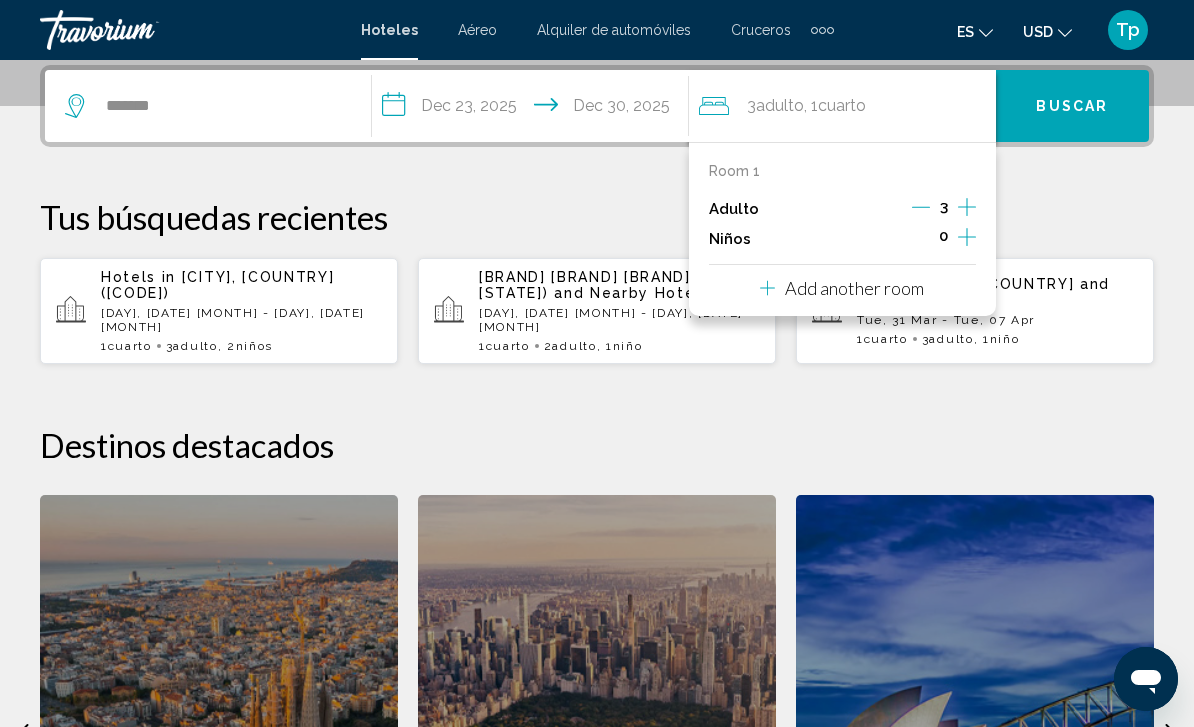click 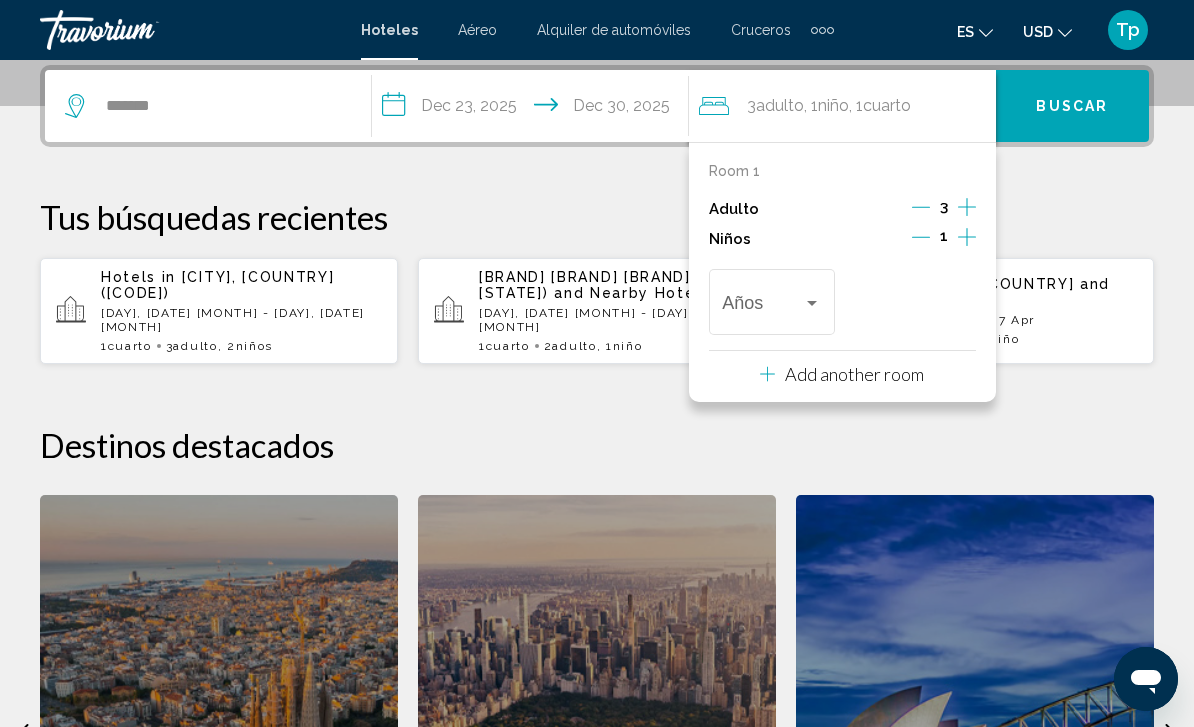 click 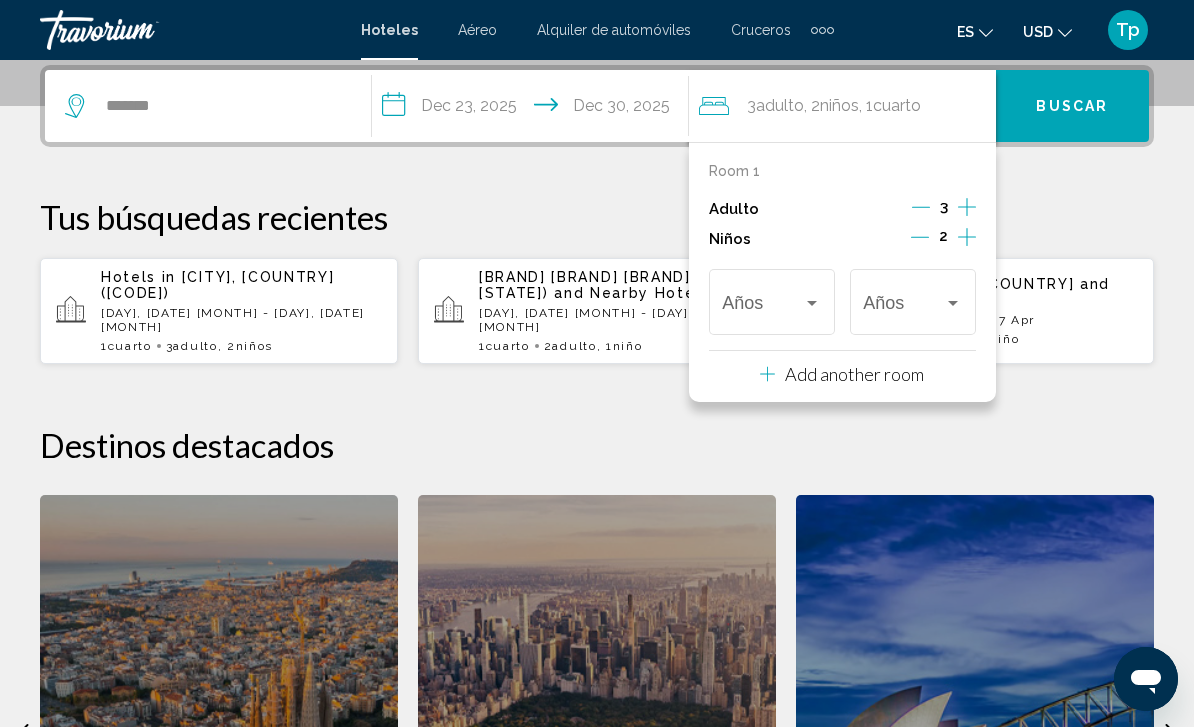 click at bounding box center (762, 307) 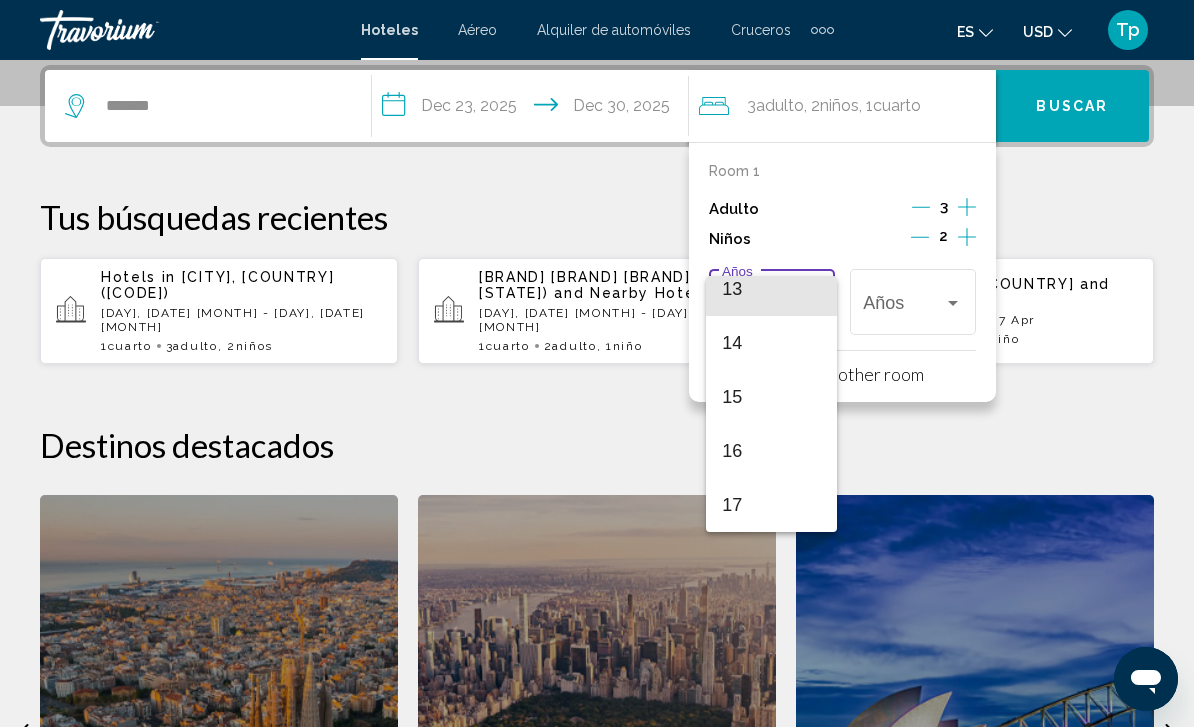 scroll, scrollTop: 716, scrollLeft: 0, axis: vertical 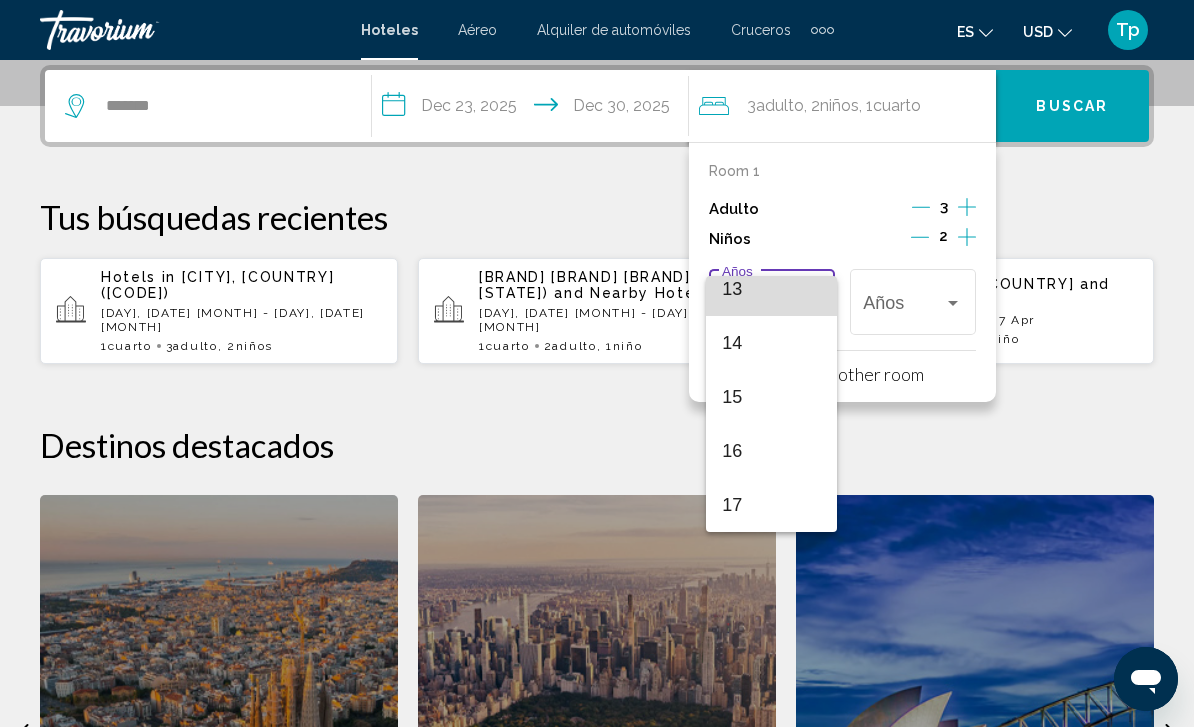 click on "13" at bounding box center [771, 289] 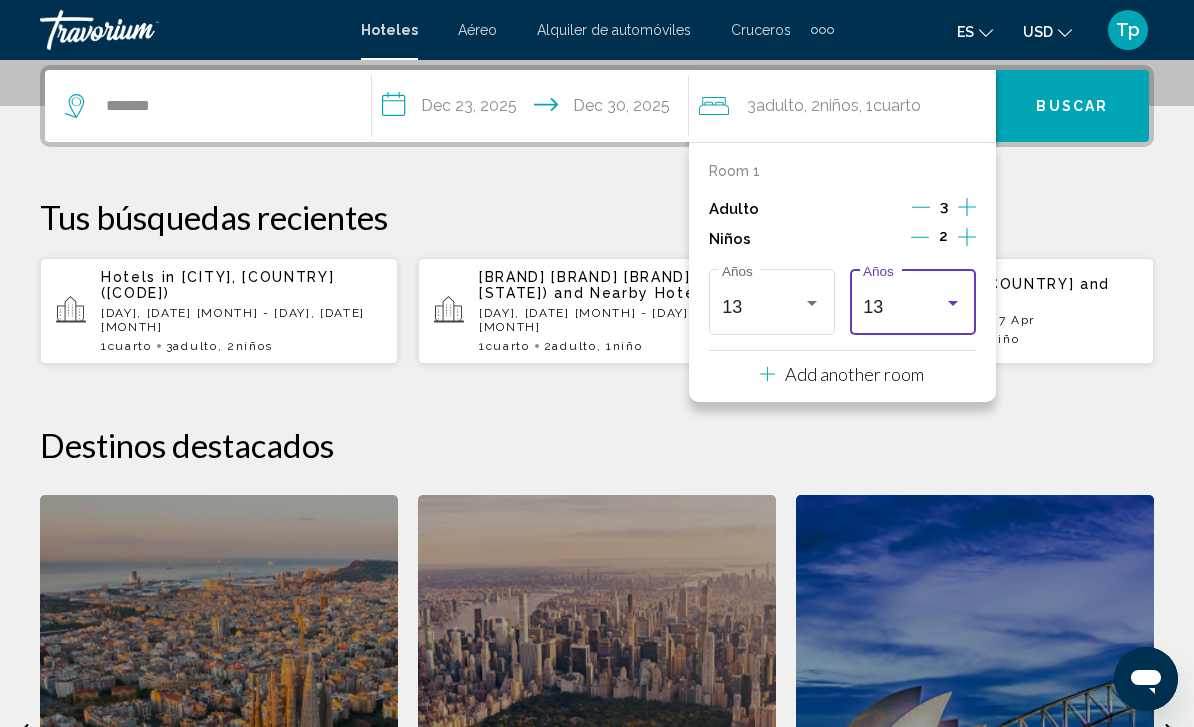 scroll, scrollTop: 702, scrollLeft: 0, axis: vertical 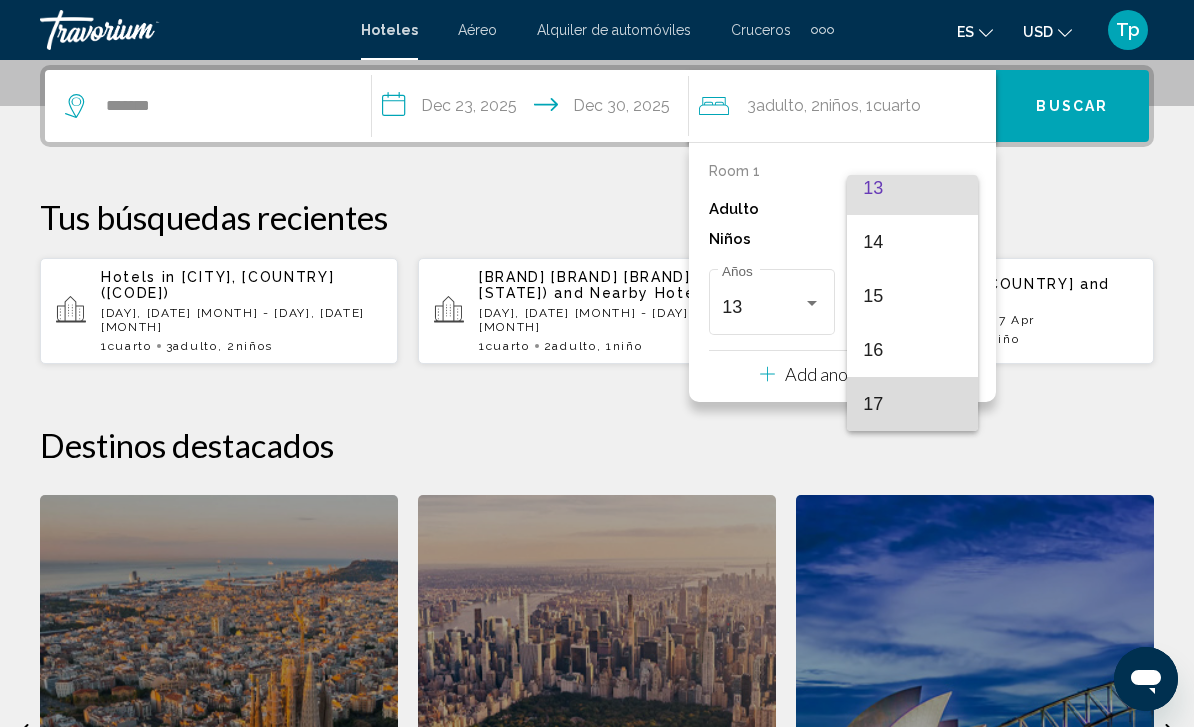 click on "17" at bounding box center (912, 404) 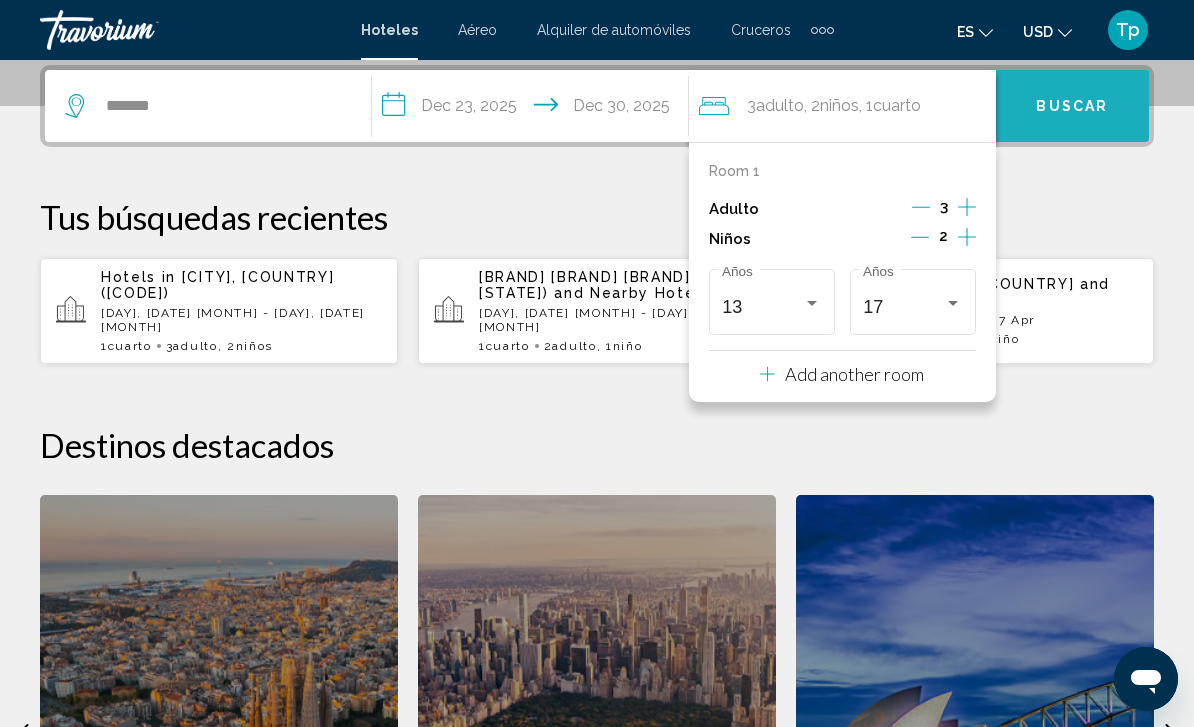 click on "Buscar" at bounding box center (1072, 106) 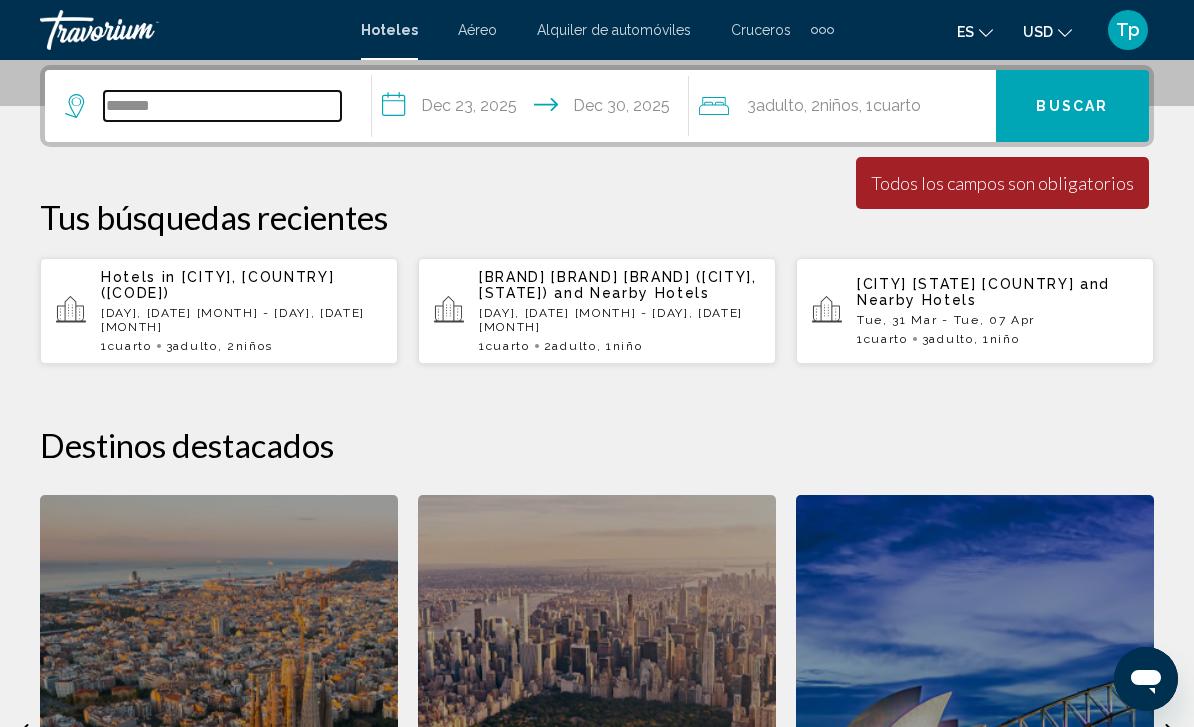 click on "******" at bounding box center (222, 106) 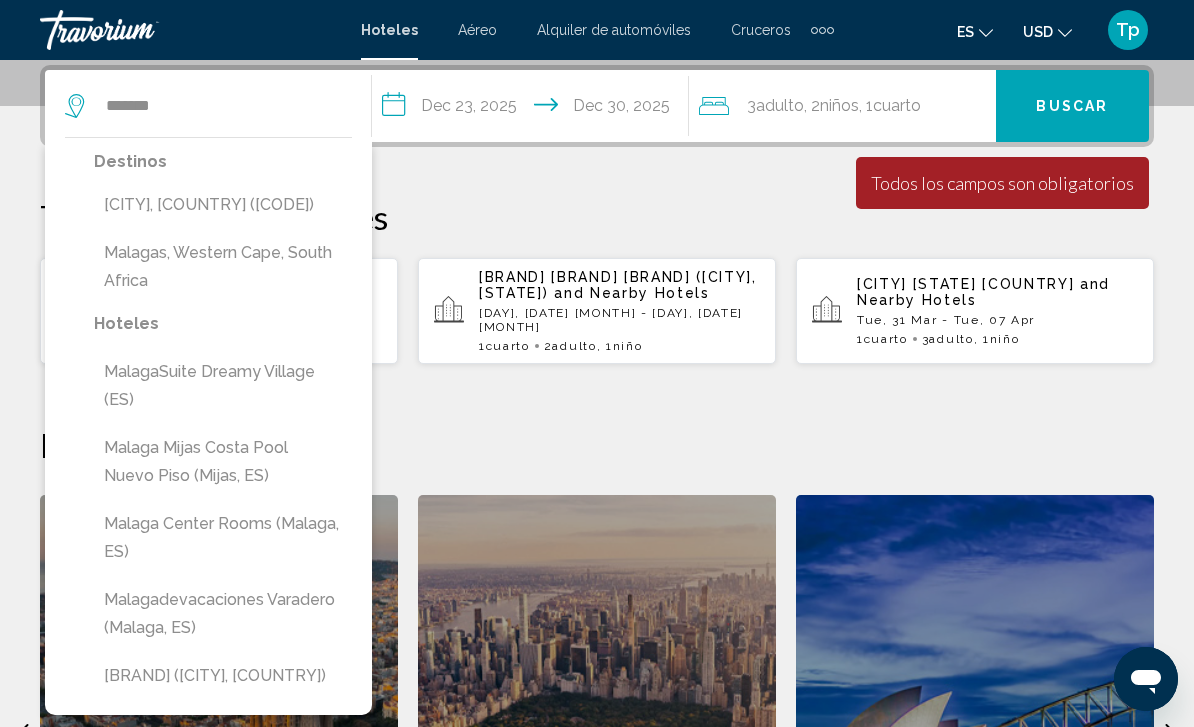 click on "[CITY], [COUNTRY] ([CODE])" at bounding box center (223, 205) 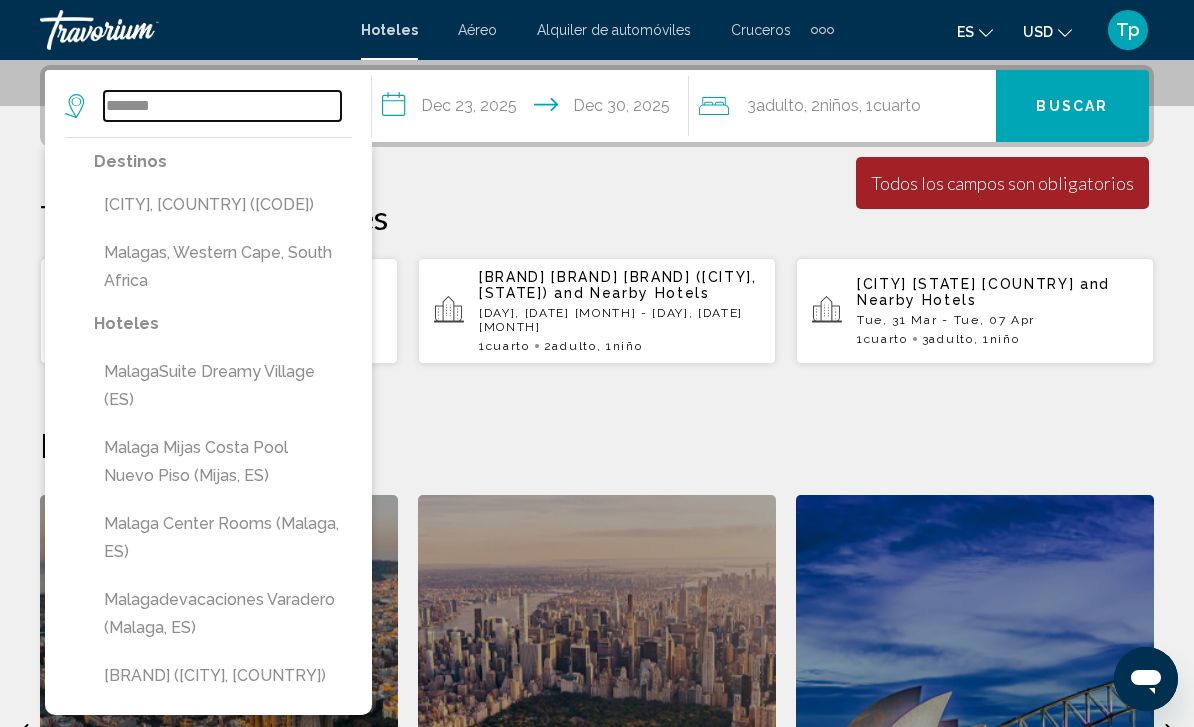 type on "**********" 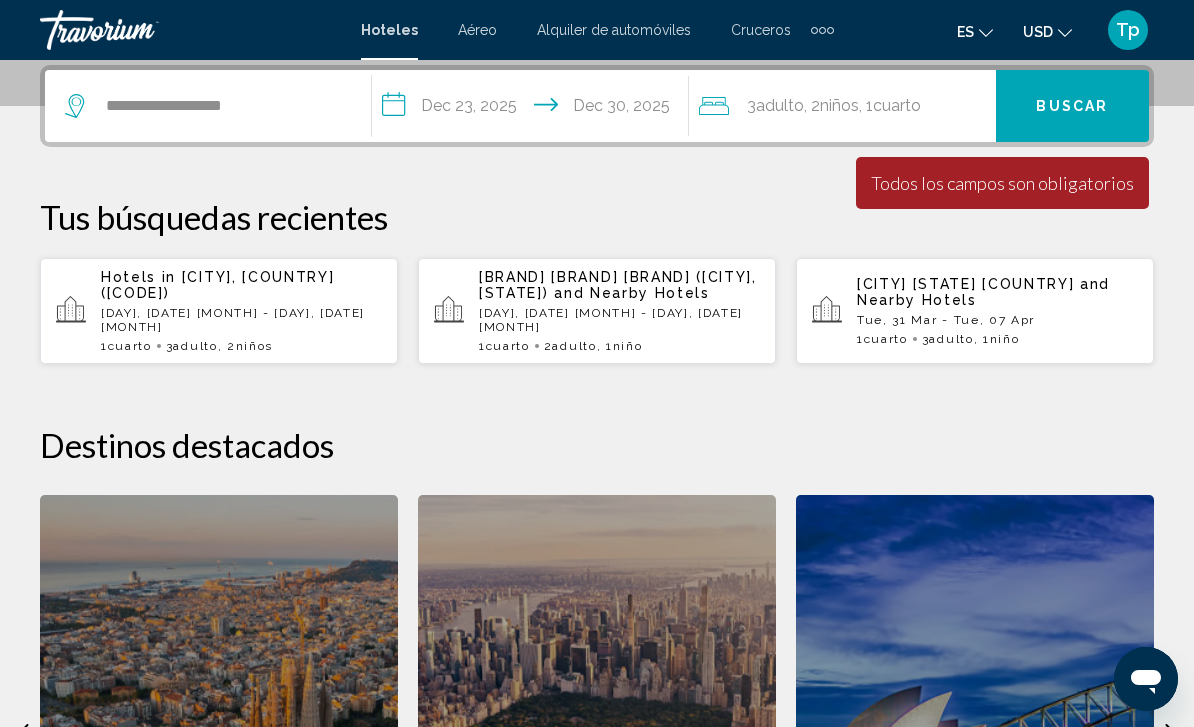 click on "Buscar" at bounding box center [1072, 107] 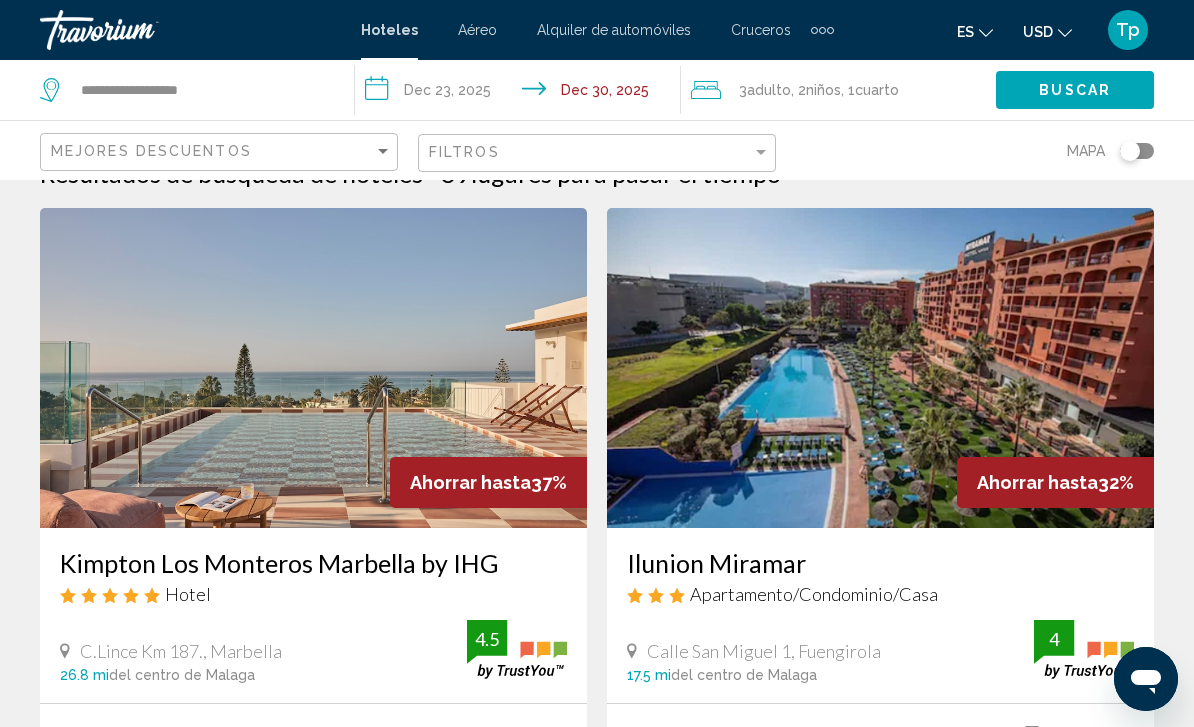 scroll, scrollTop: 0, scrollLeft: 0, axis: both 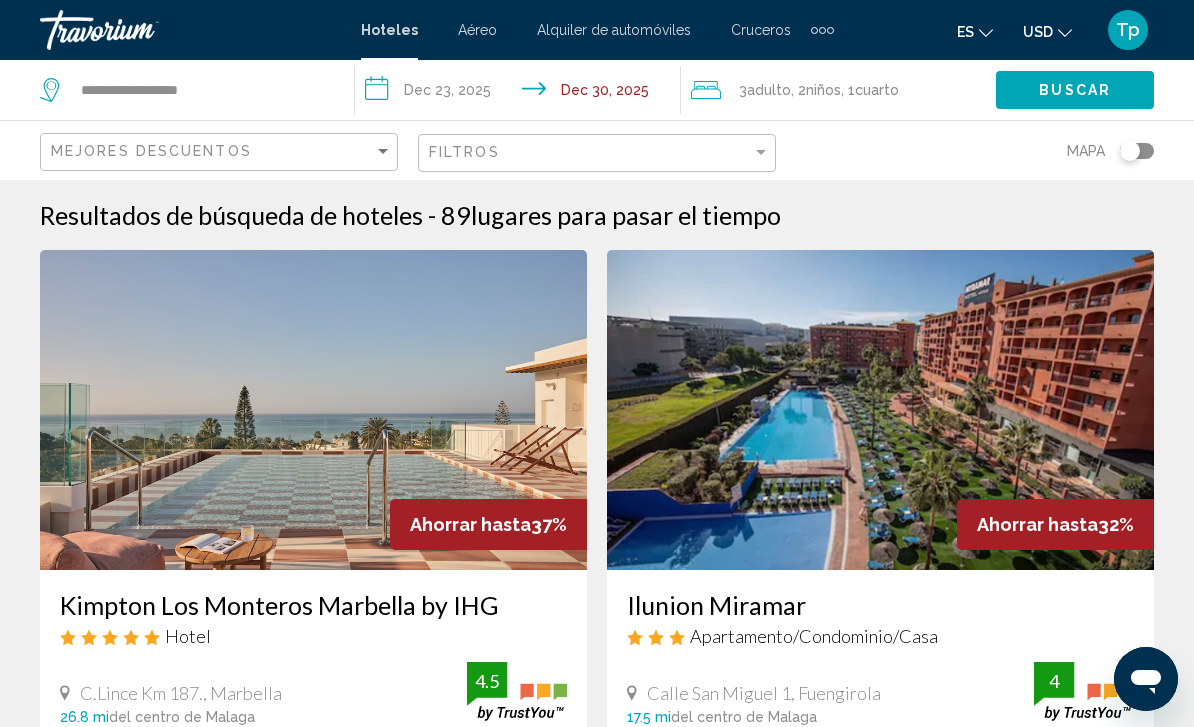 click 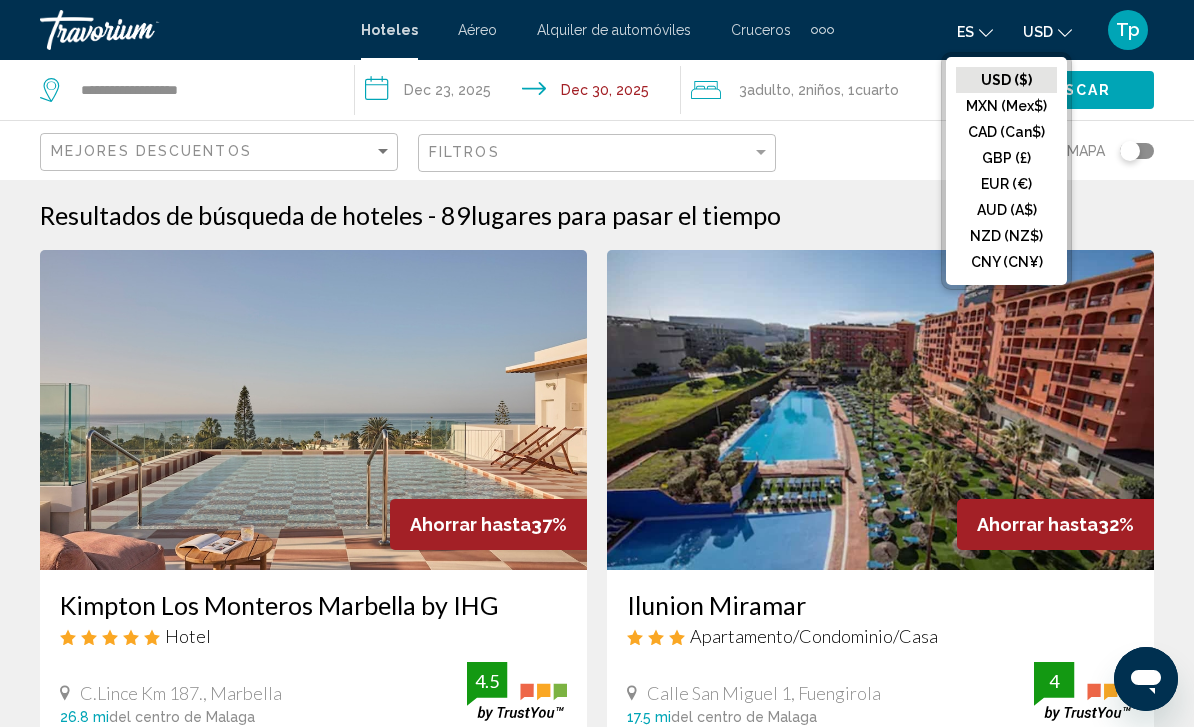 click on "GBP (£)" 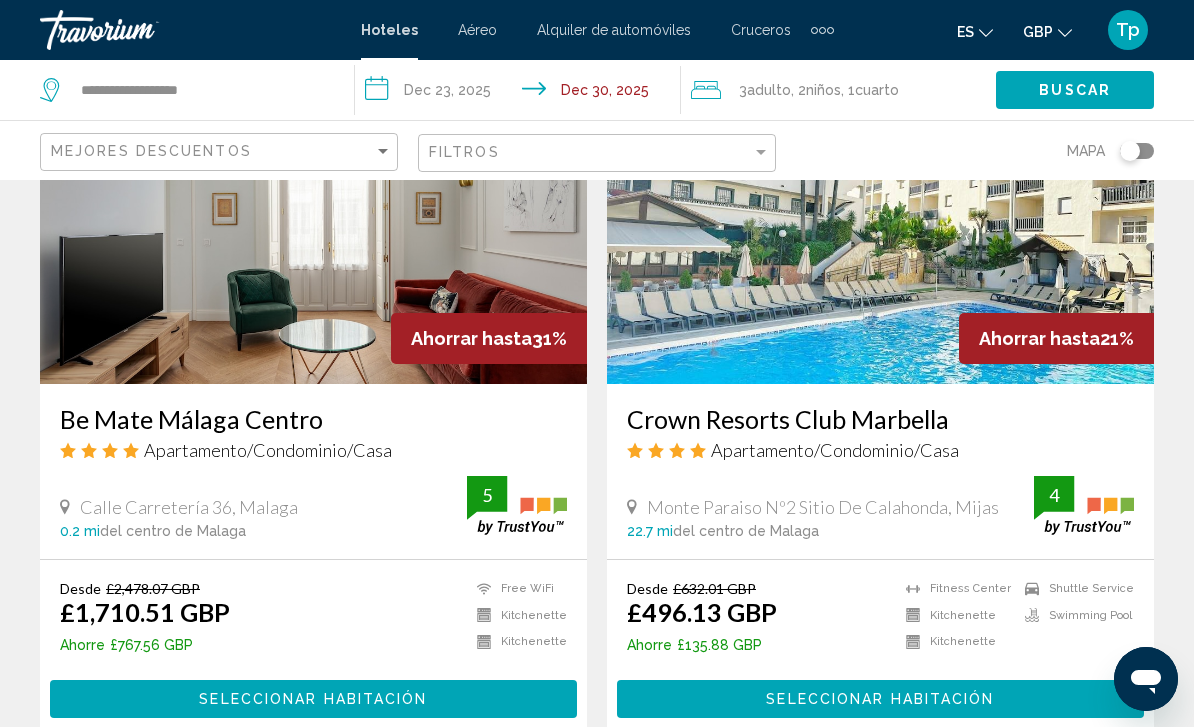 scroll, scrollTop: 902, scrollLeft: 0, axis: vertical 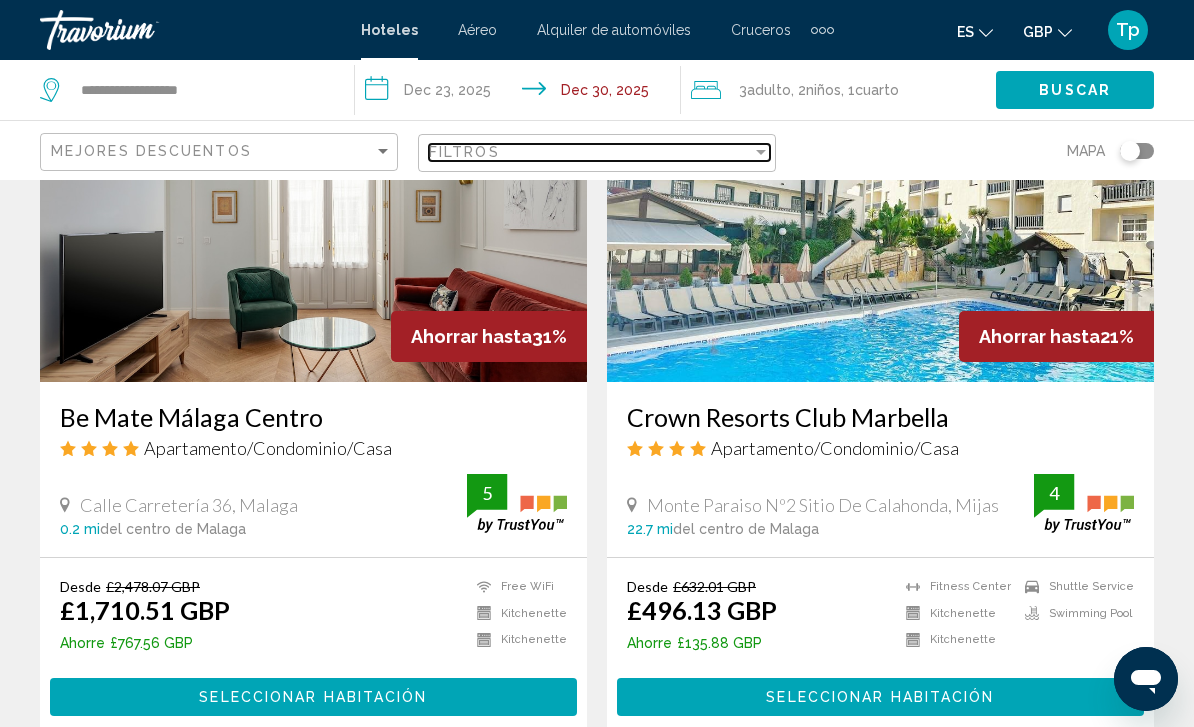 click at bounding box center (761, 152) 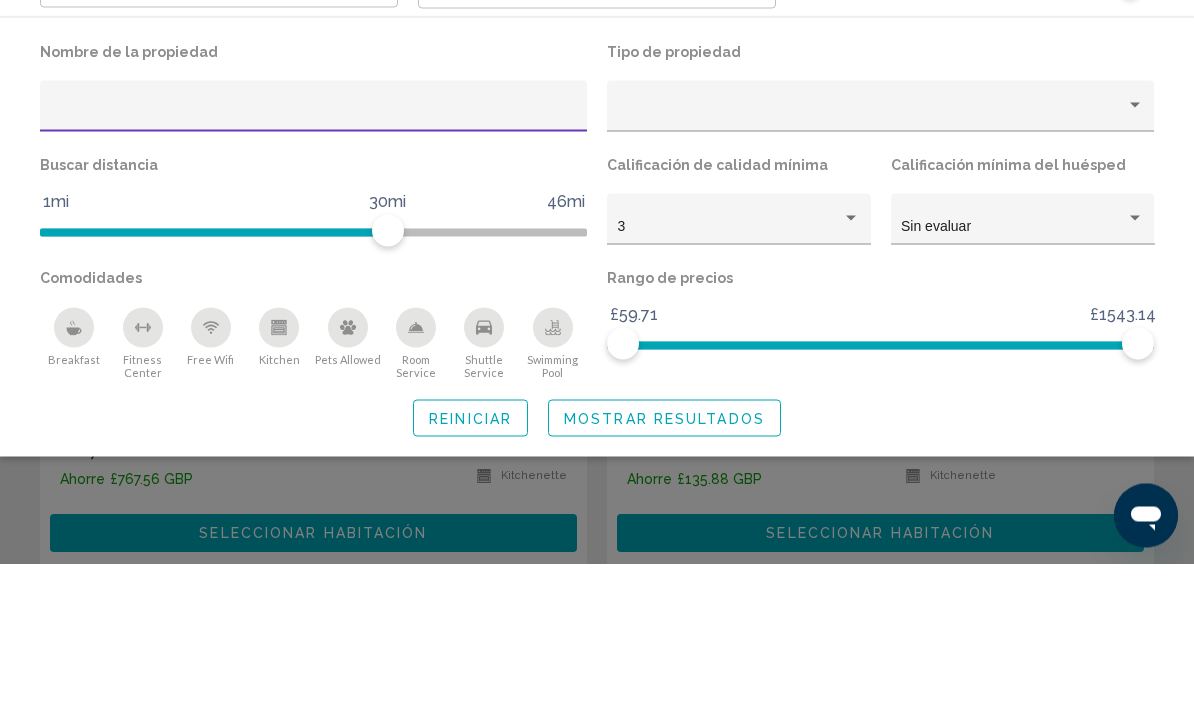 click 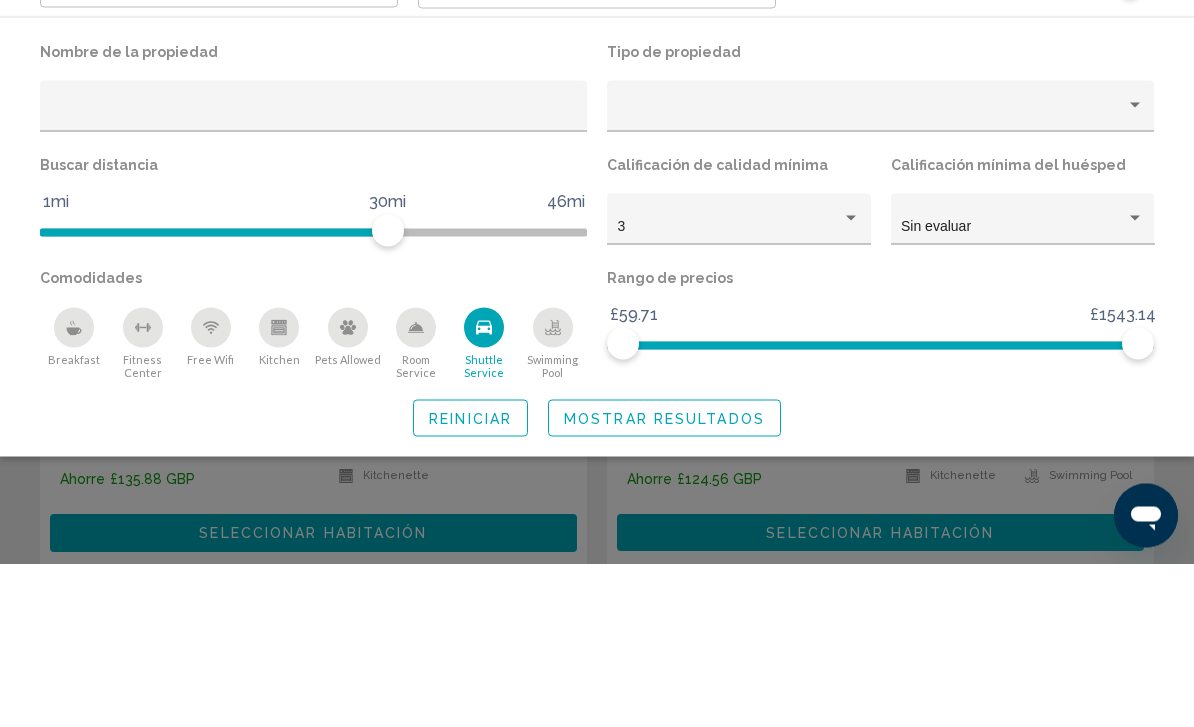 scroll, scrollTop: 1066, scrollLeft: 0, axis: vertical 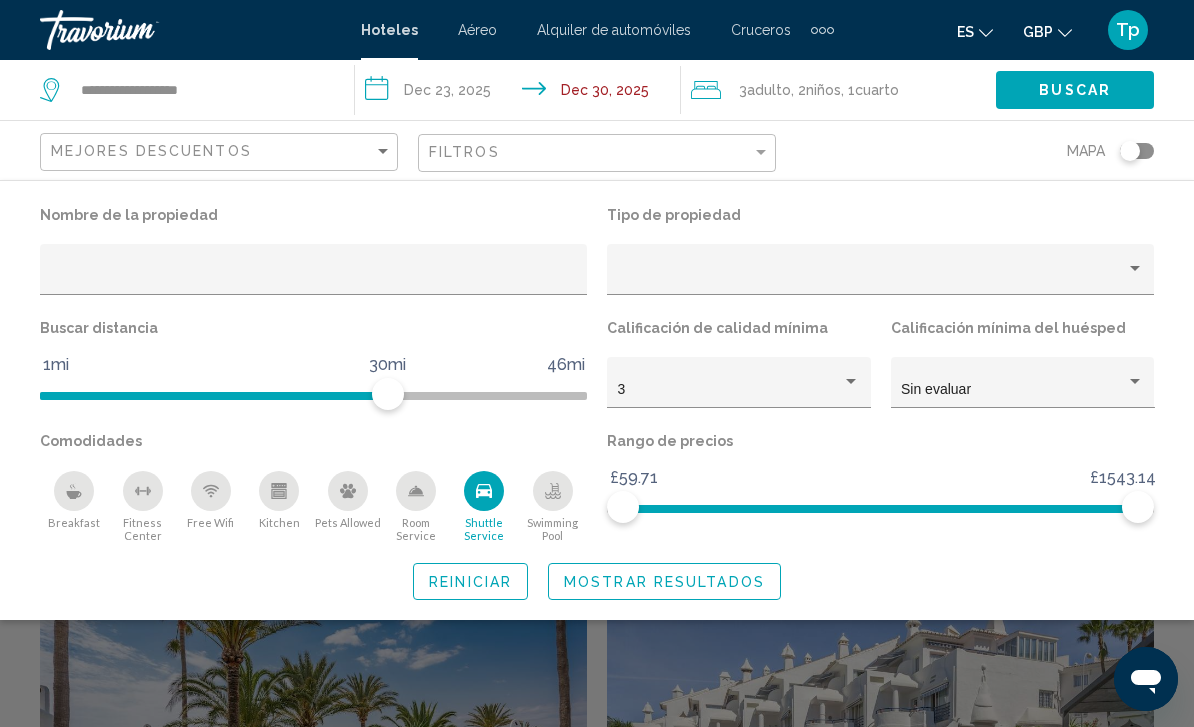 click 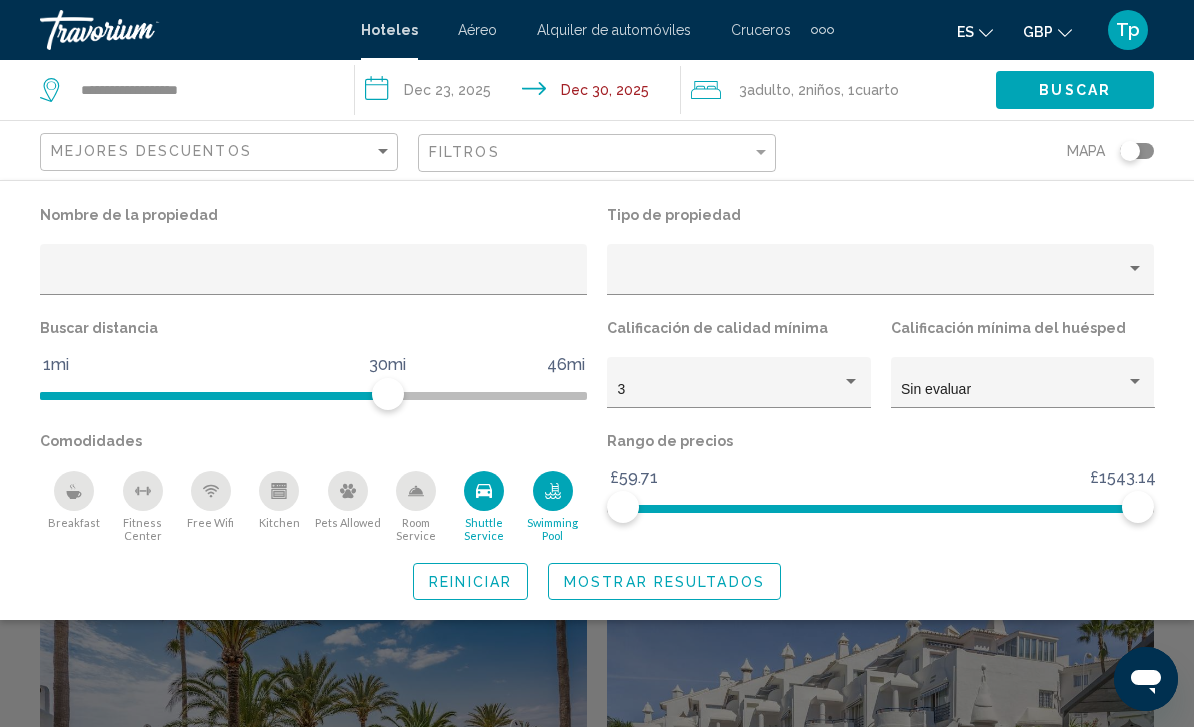 click 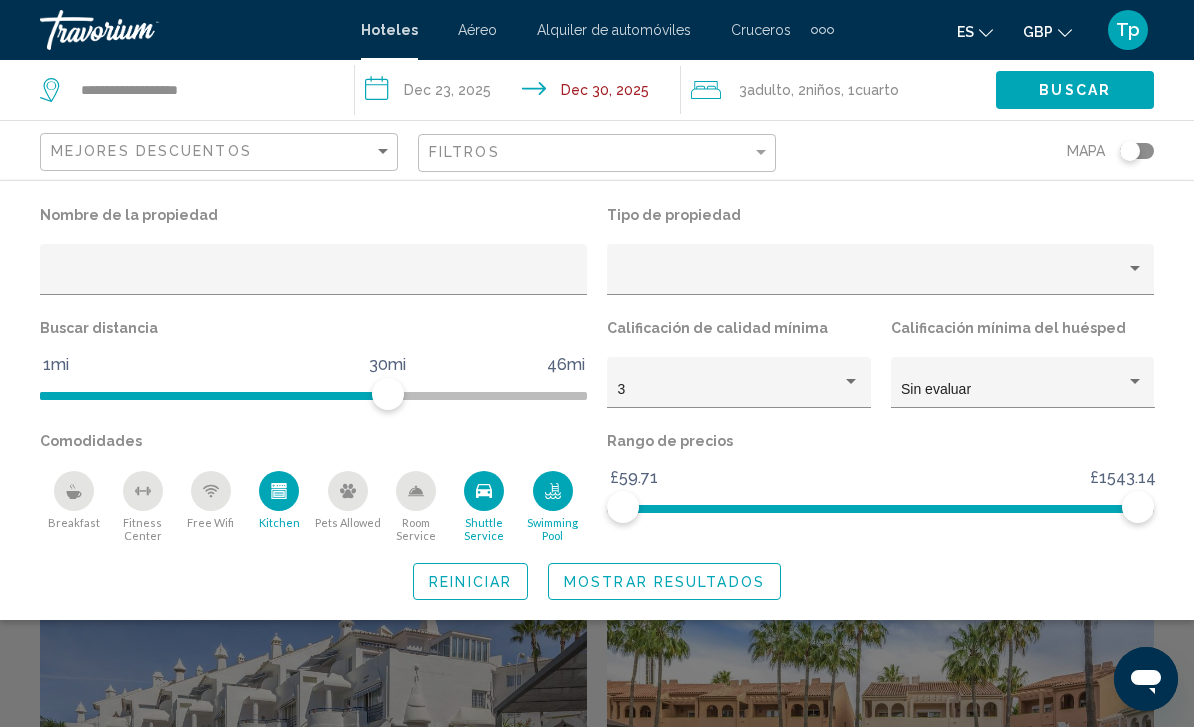 click 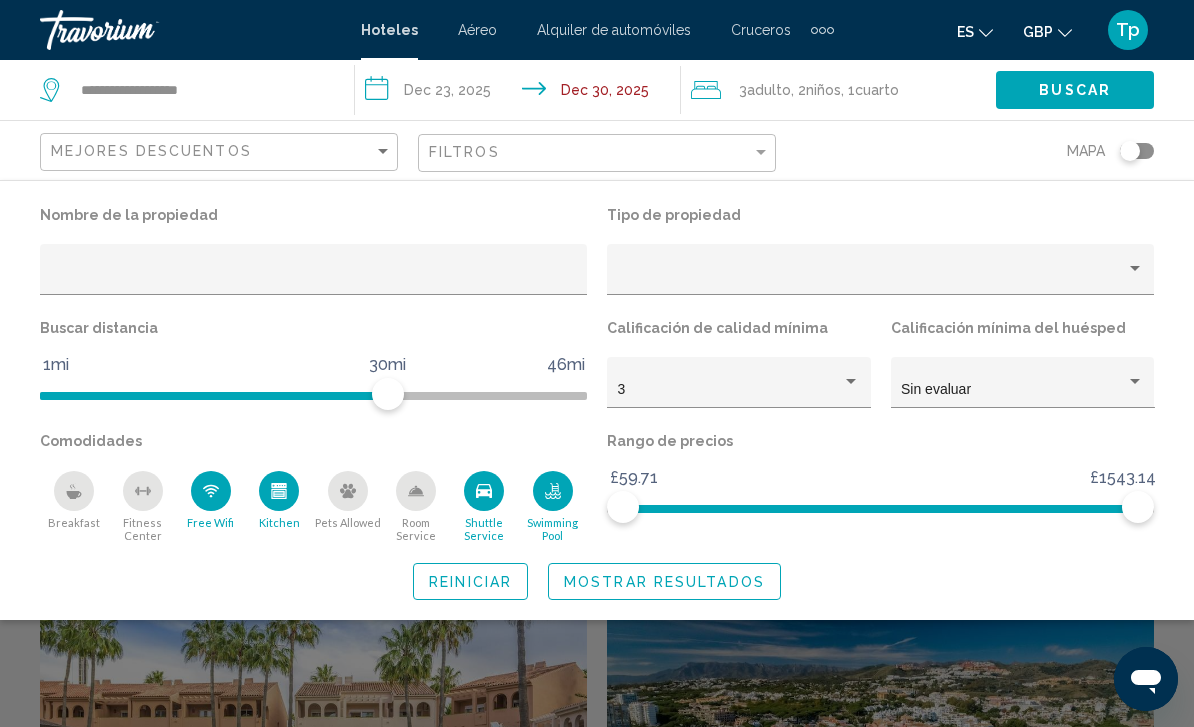click on "Mostrar resultados" 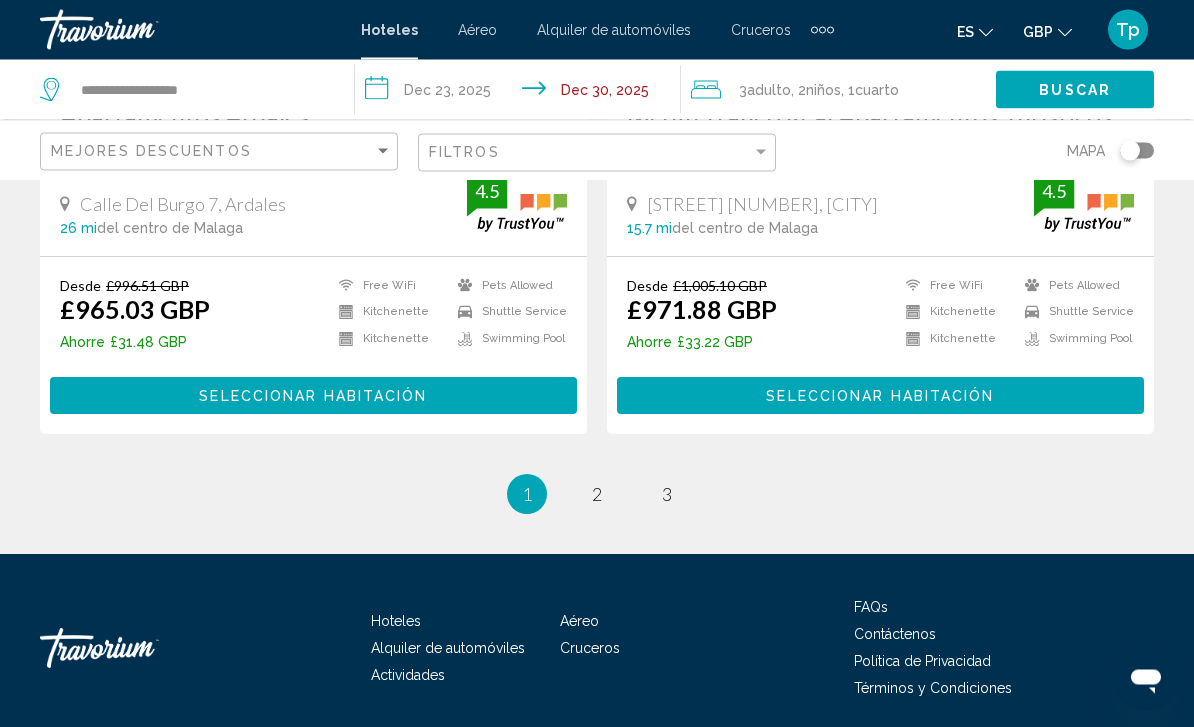 scroll, scrollTop: 4067, scrollLeft: 0, axis: vertical 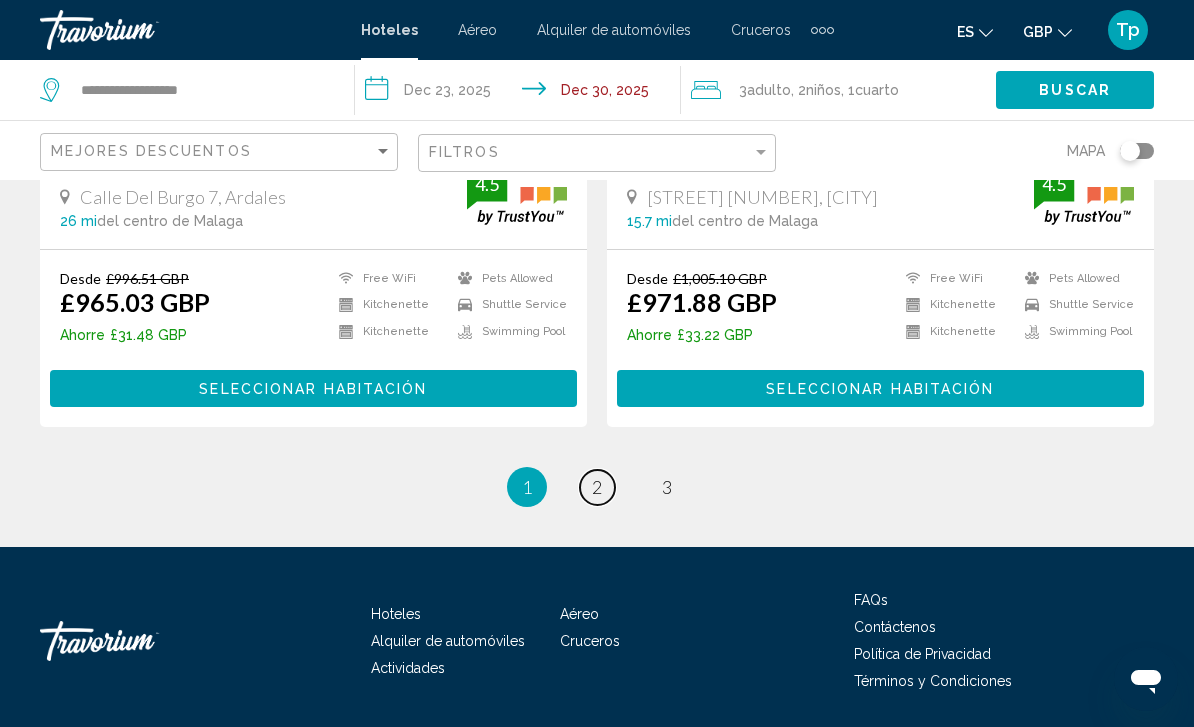 click on "2" at bounding box center [597, 487] 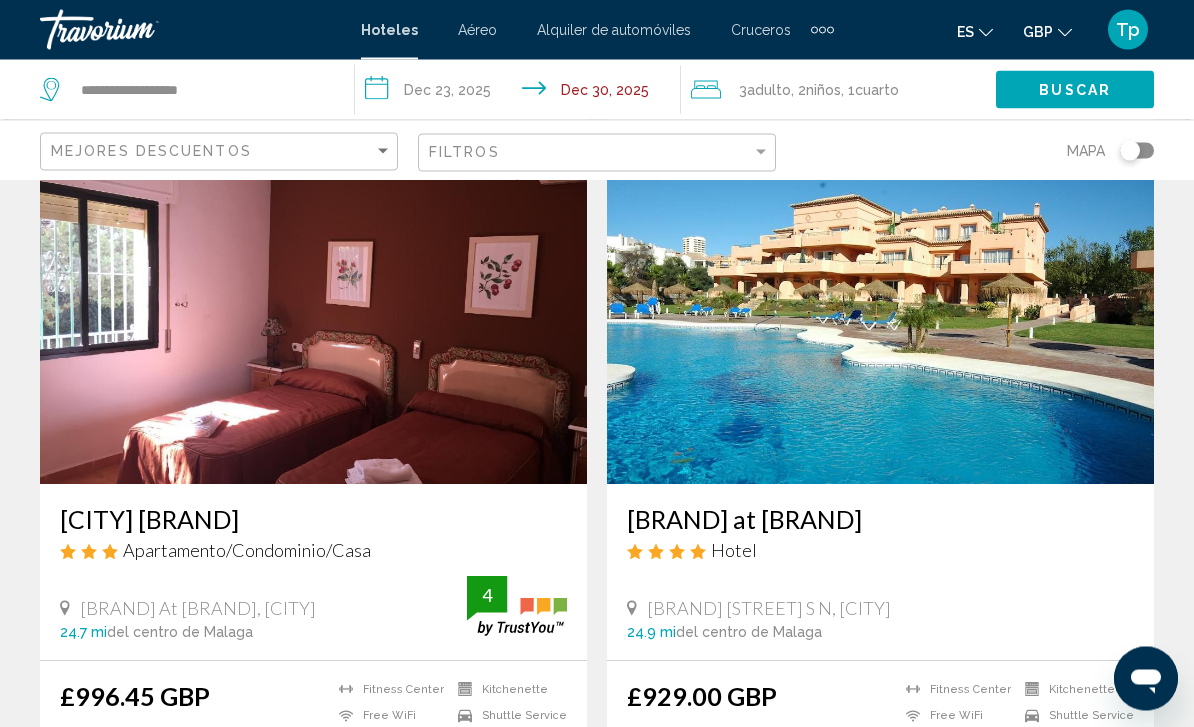 scroll, scrollTop: 3656, scrollLeft: 0, axis: vertical 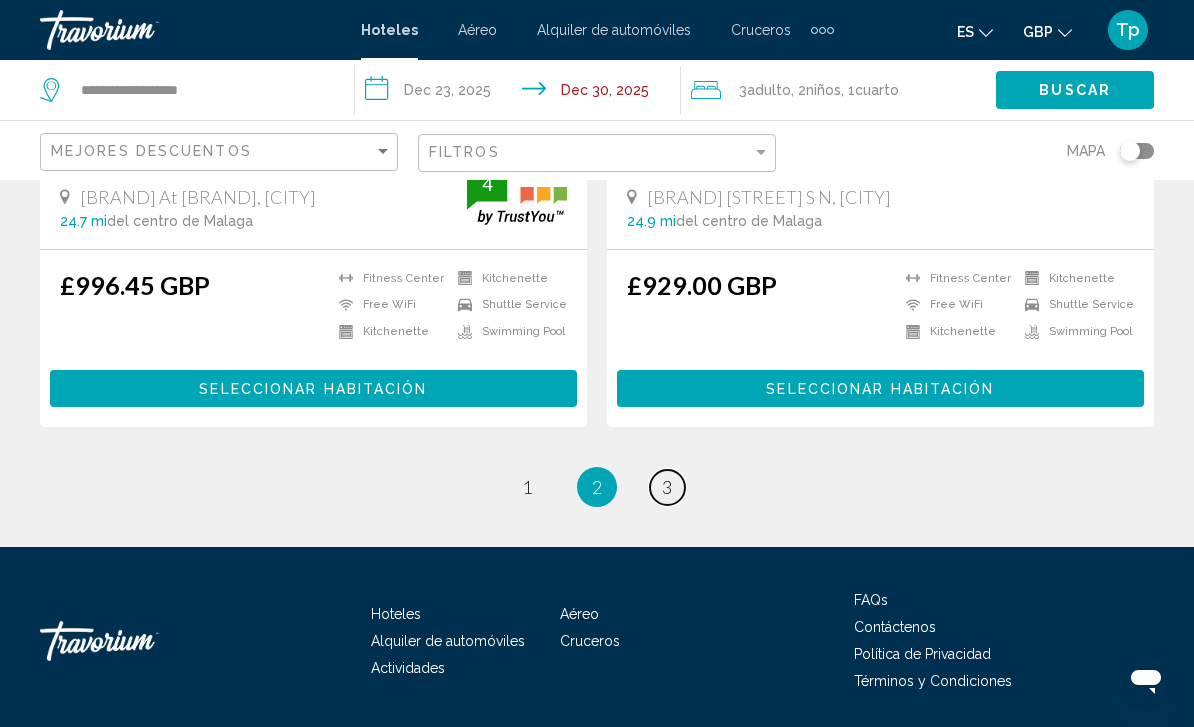 click on "page  3" at bounding box center (667, 487) 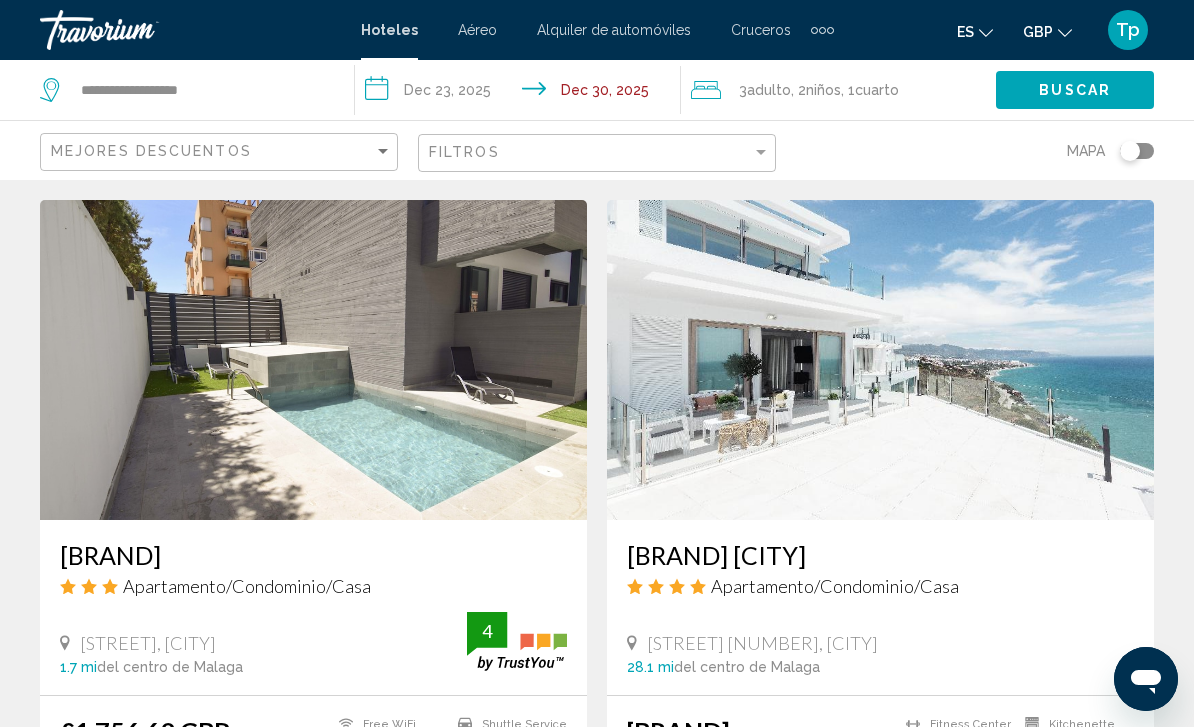 scroll, scrollTop: 1454, scrollLeft: 0, axis: vertical 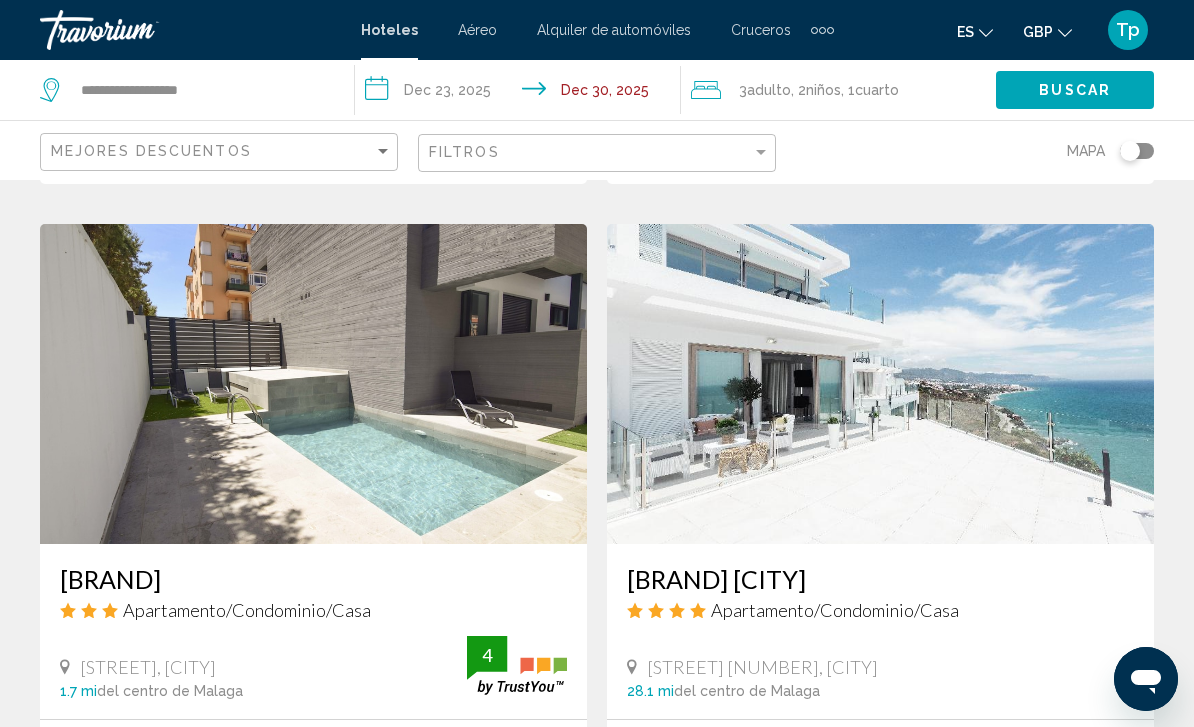 click at bounding box center [313, 384] 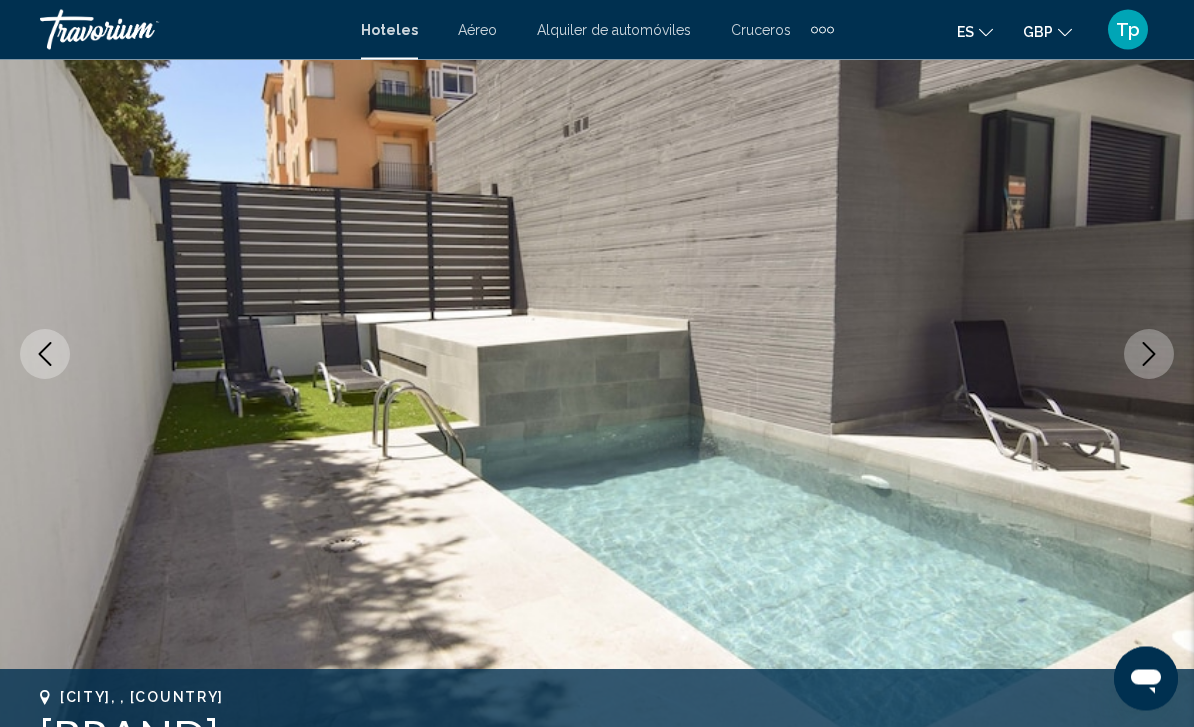 scroll, scrollTop: 181, scrollLeft: 0, axis: vertical 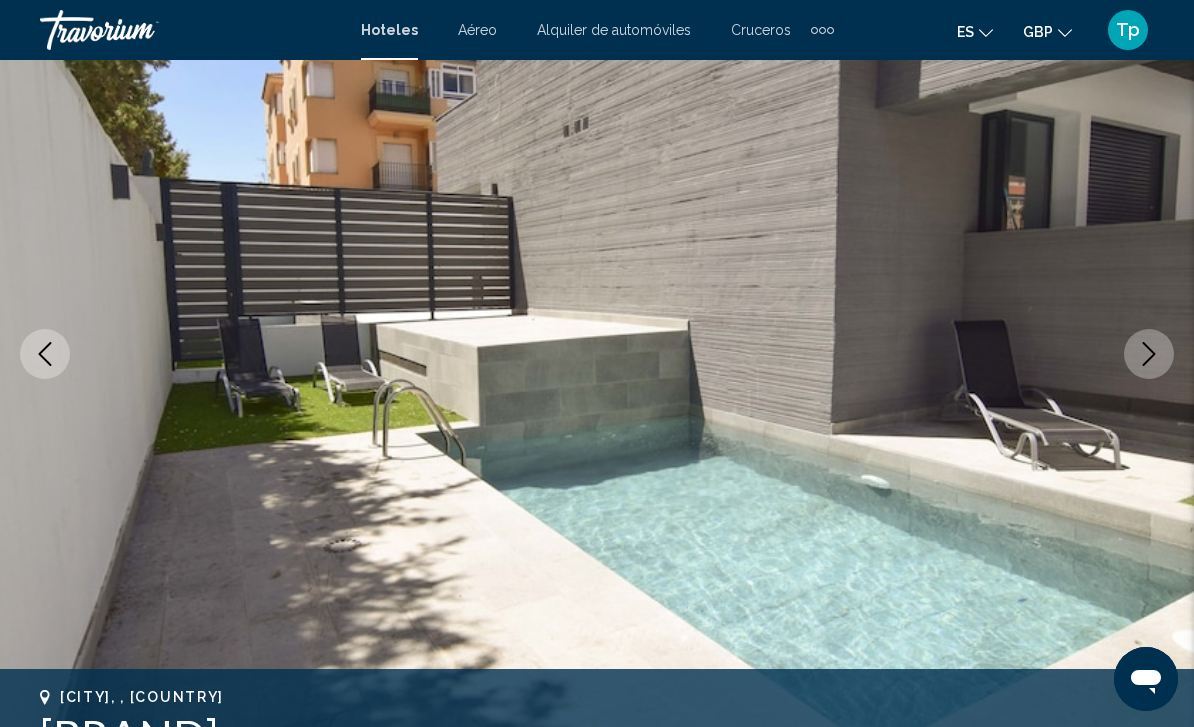 click at bounding box center (1149, 354) 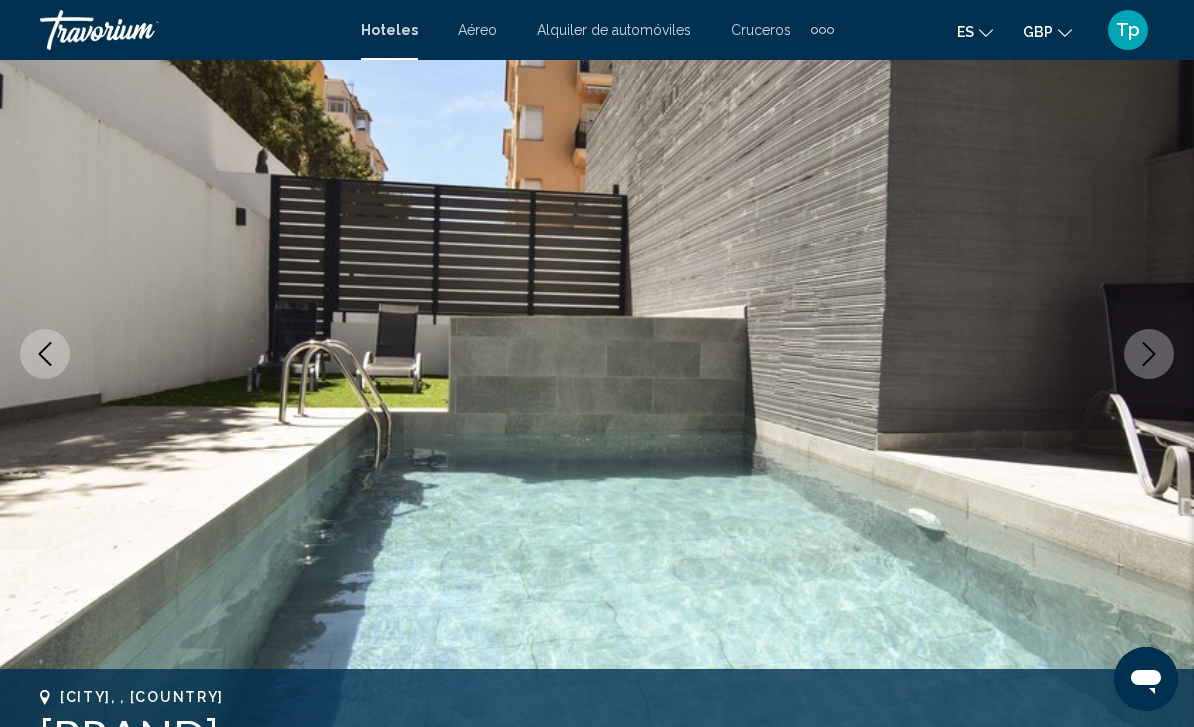 click 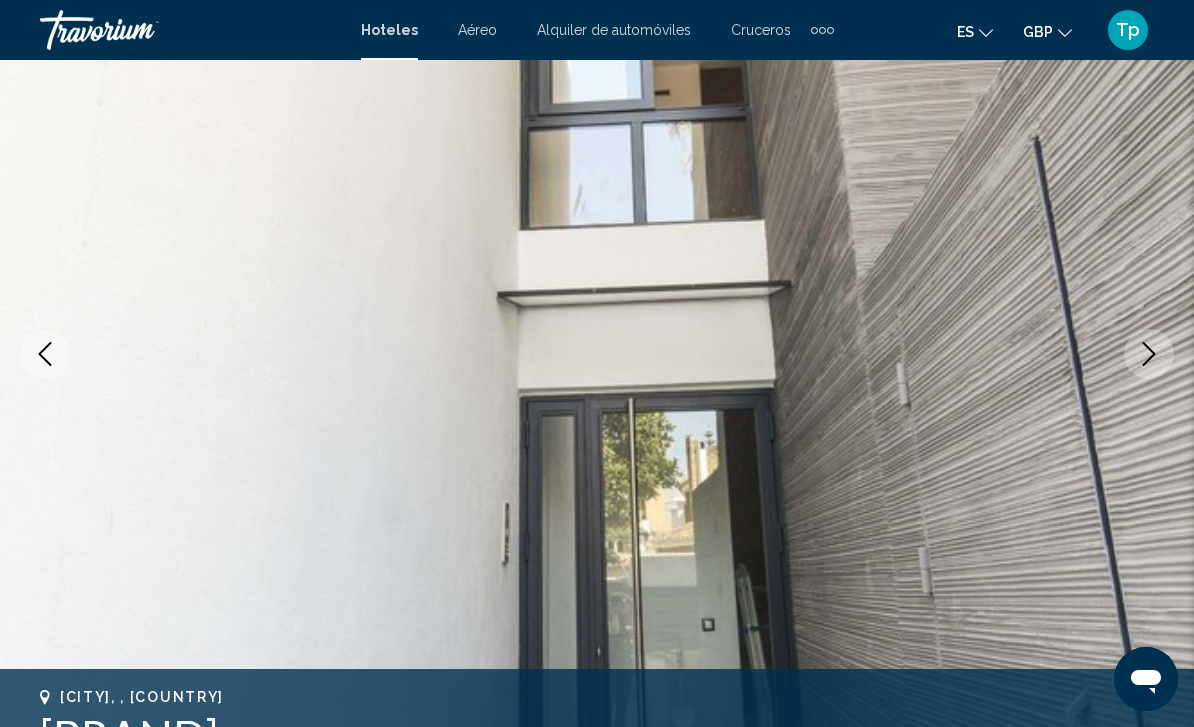 click at bounding box center (1149, 354) 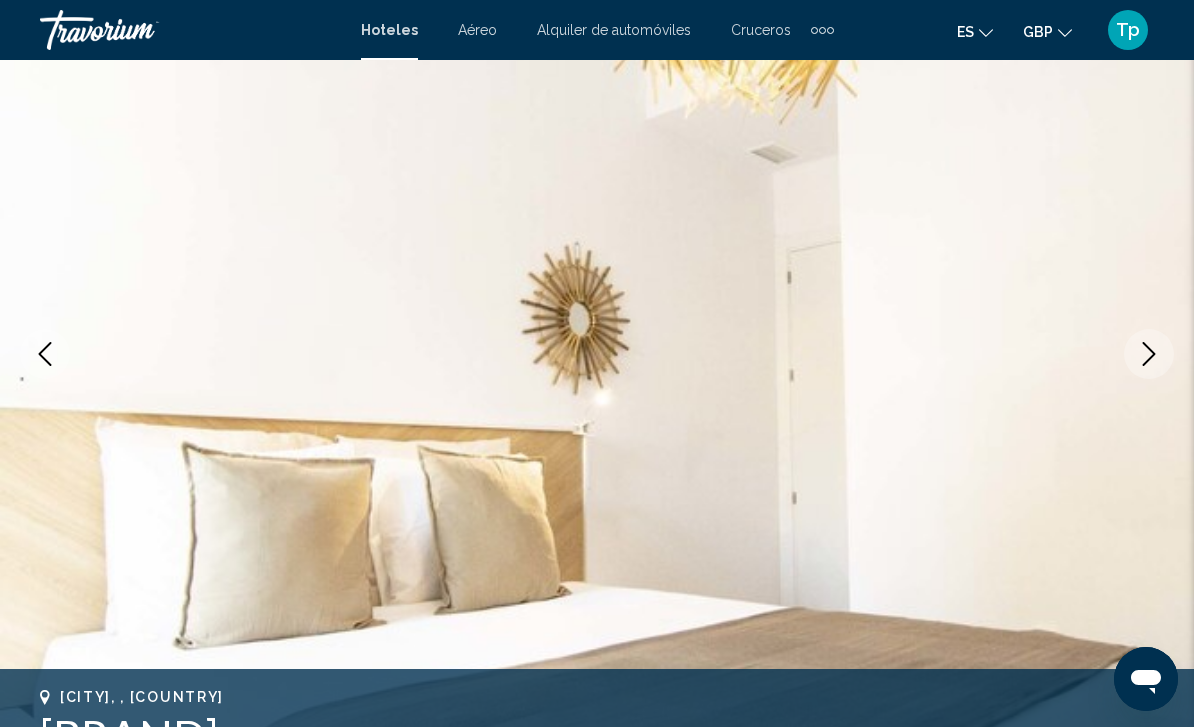 click at bounding box center (1149, 354) 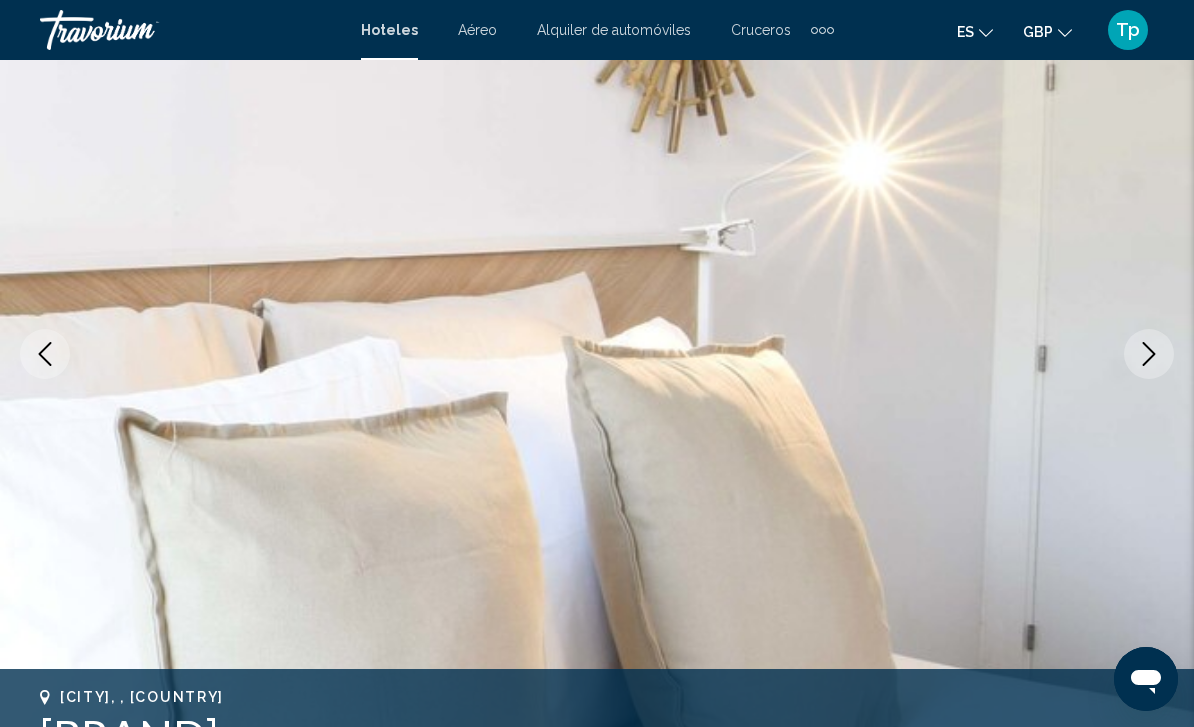 click at bounding box center [1149, 354] 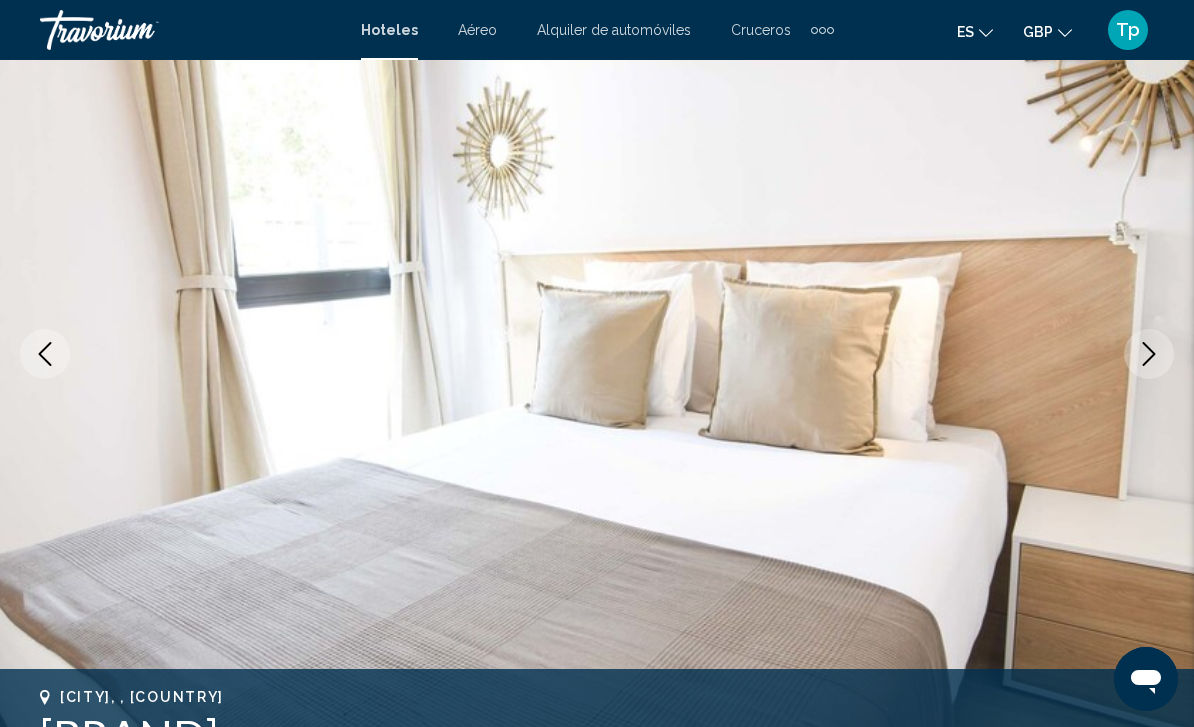 click at bounding box center [1149, 354] 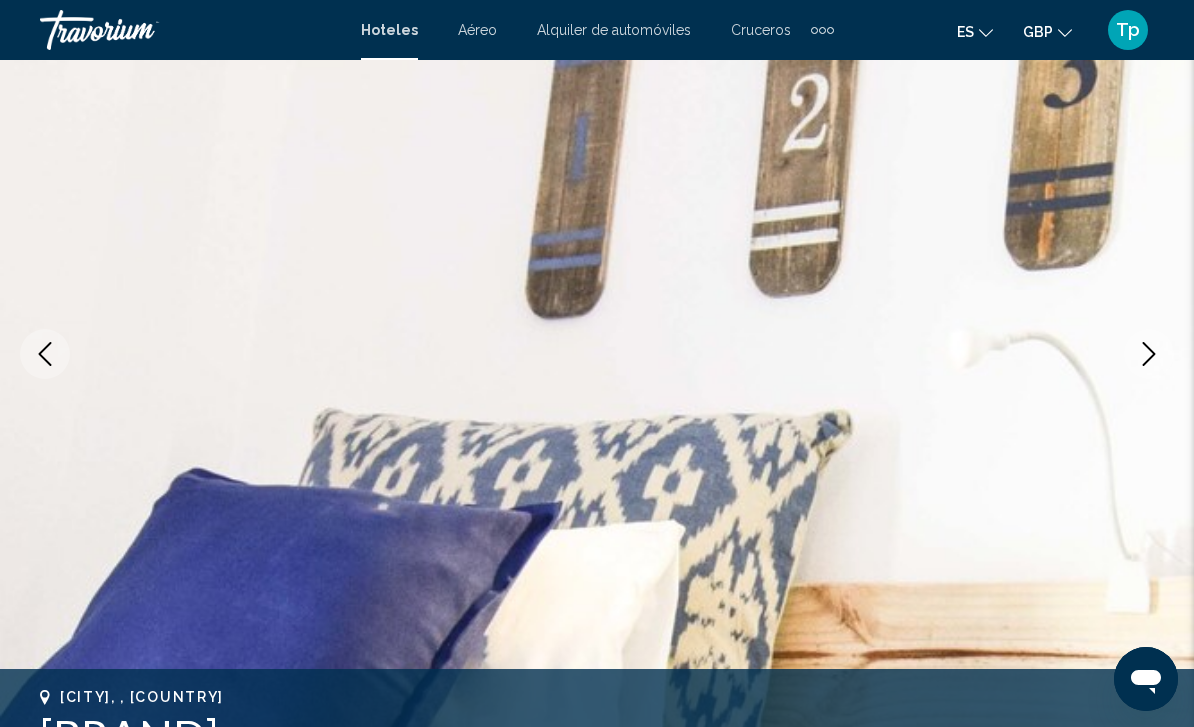 click at bounding box center [1149, 354] 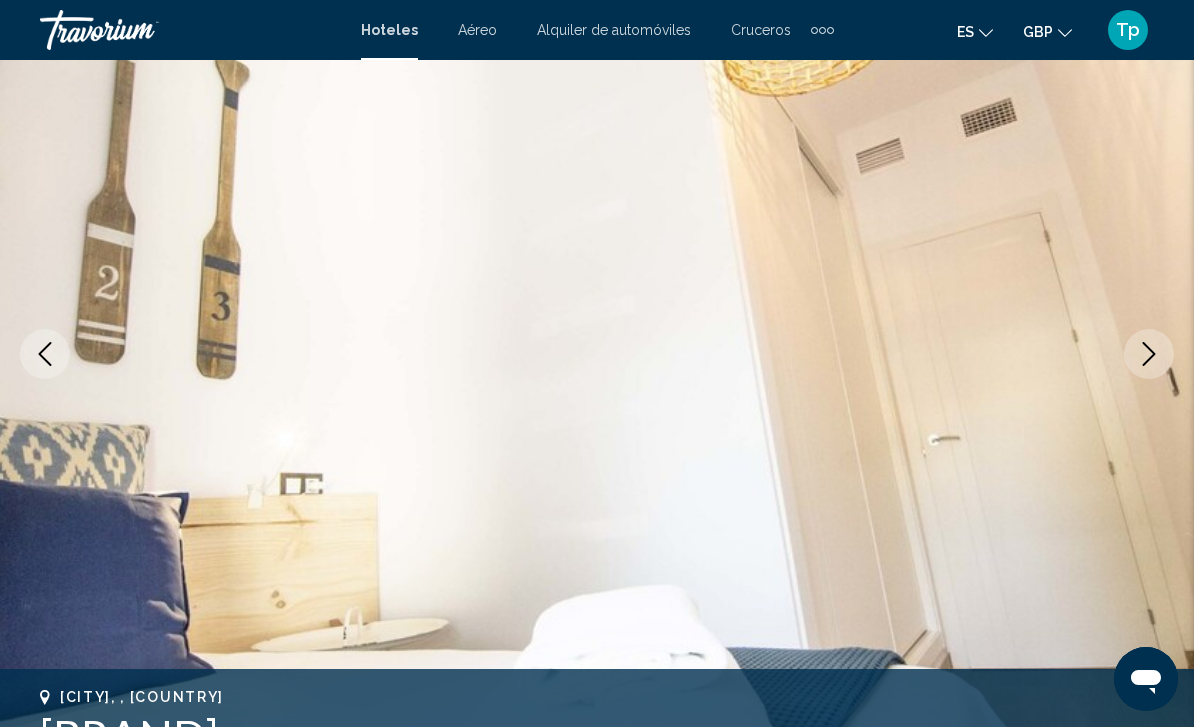 click at bounding box center (1149, 354) 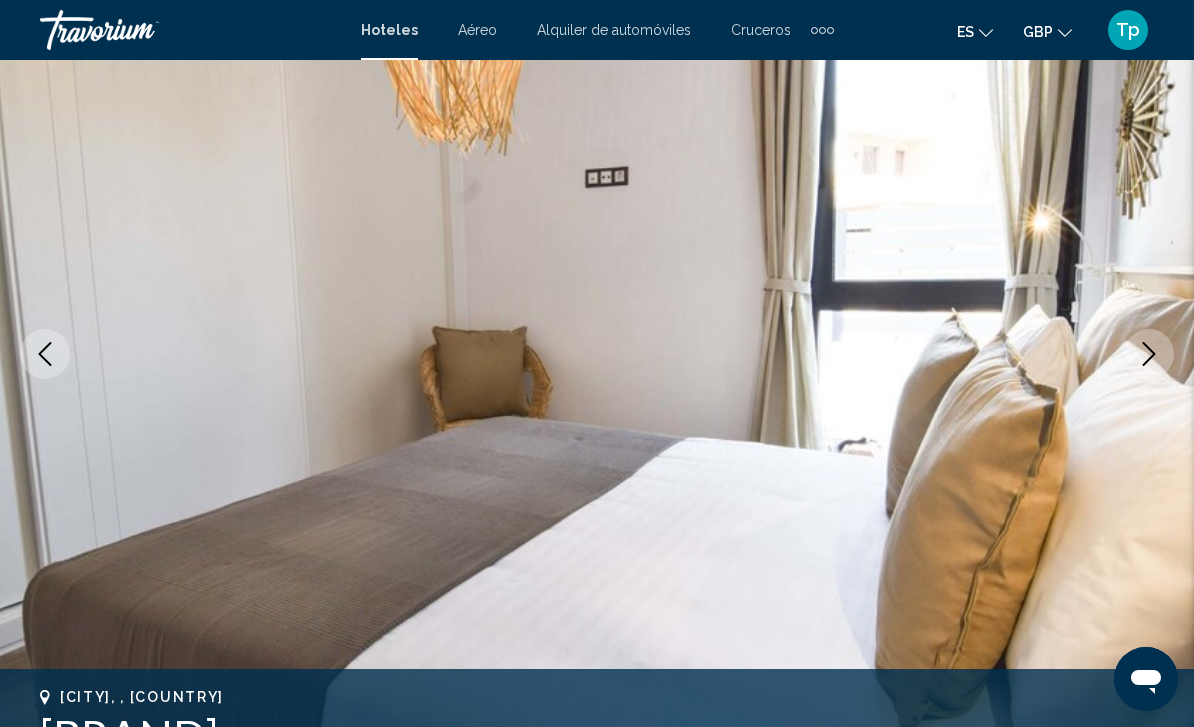 click at bounding box center [1149, 354] 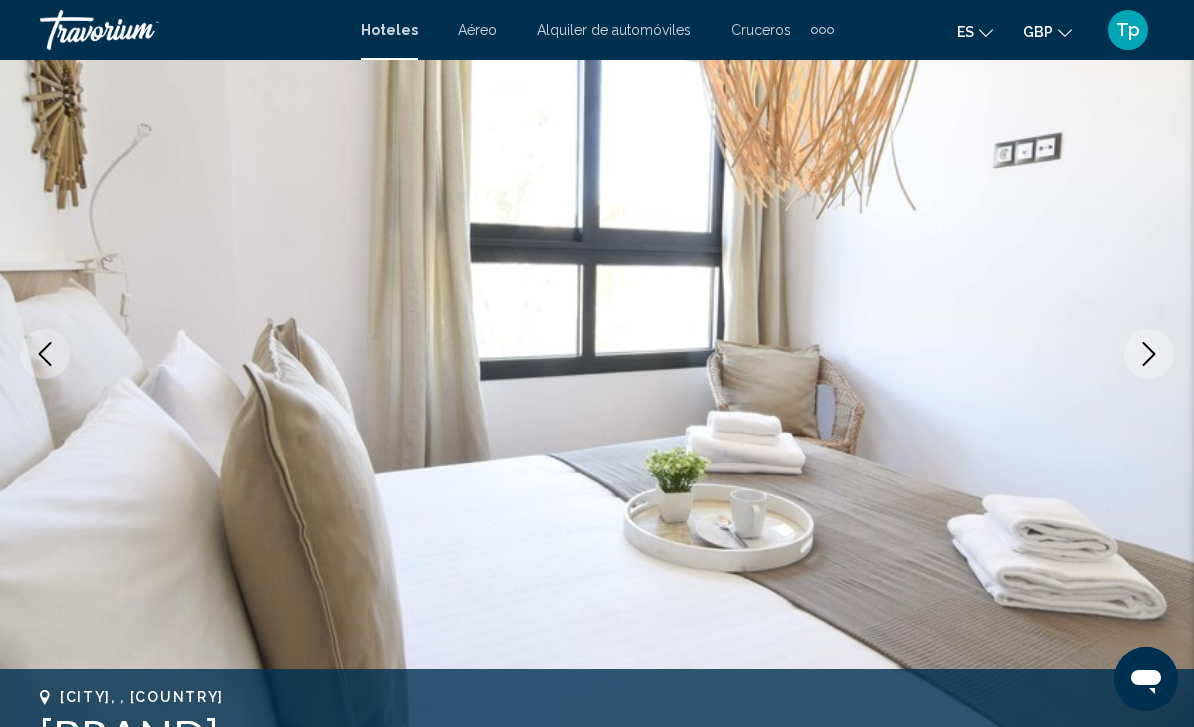 click at bounding box center [1149, 354] 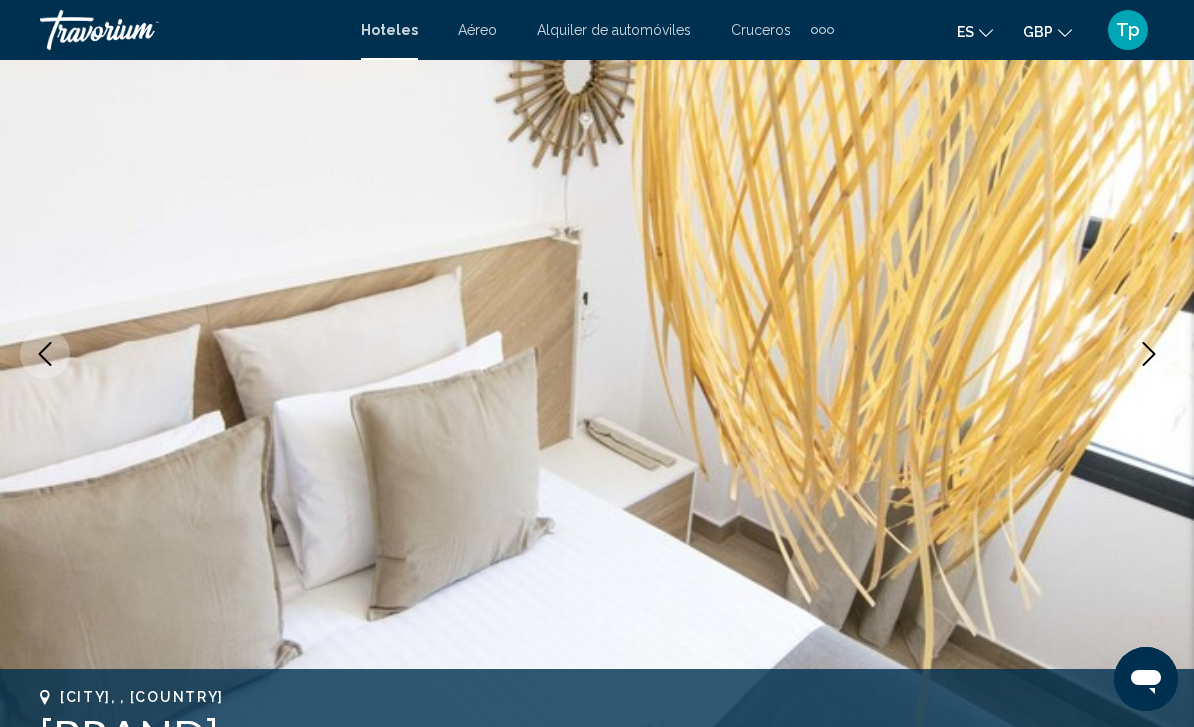 click at bounding box center [1149, 354] 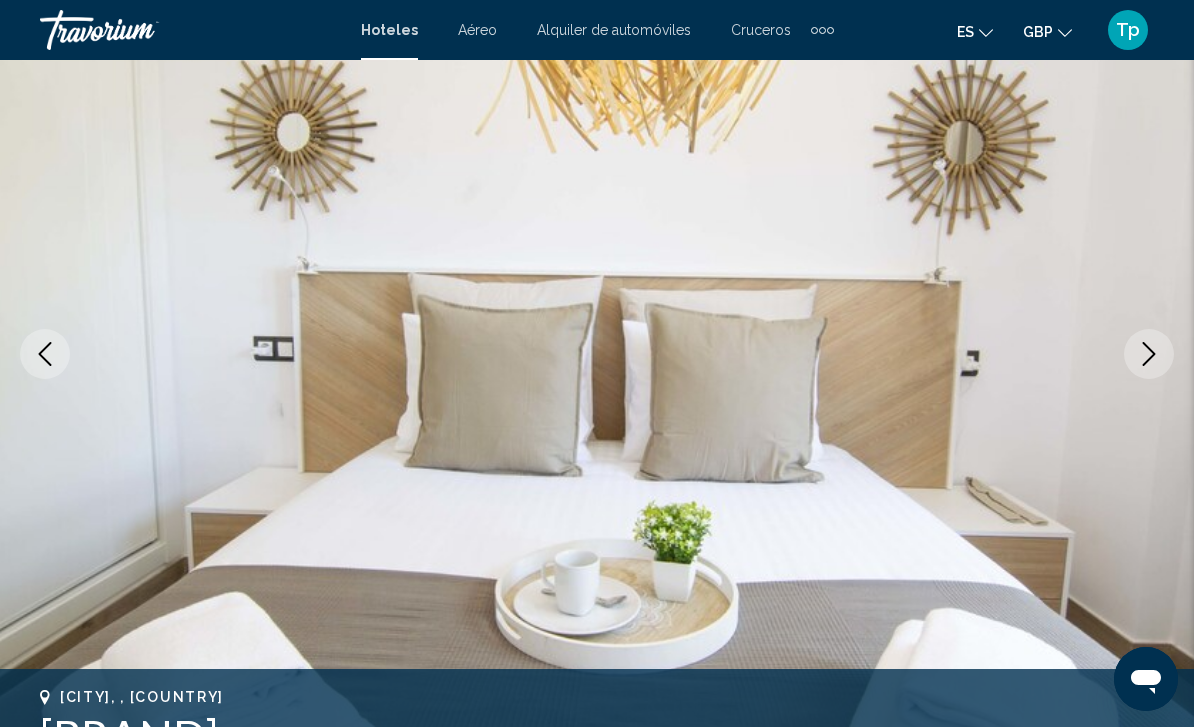 click at bounding box center [1149, 354] 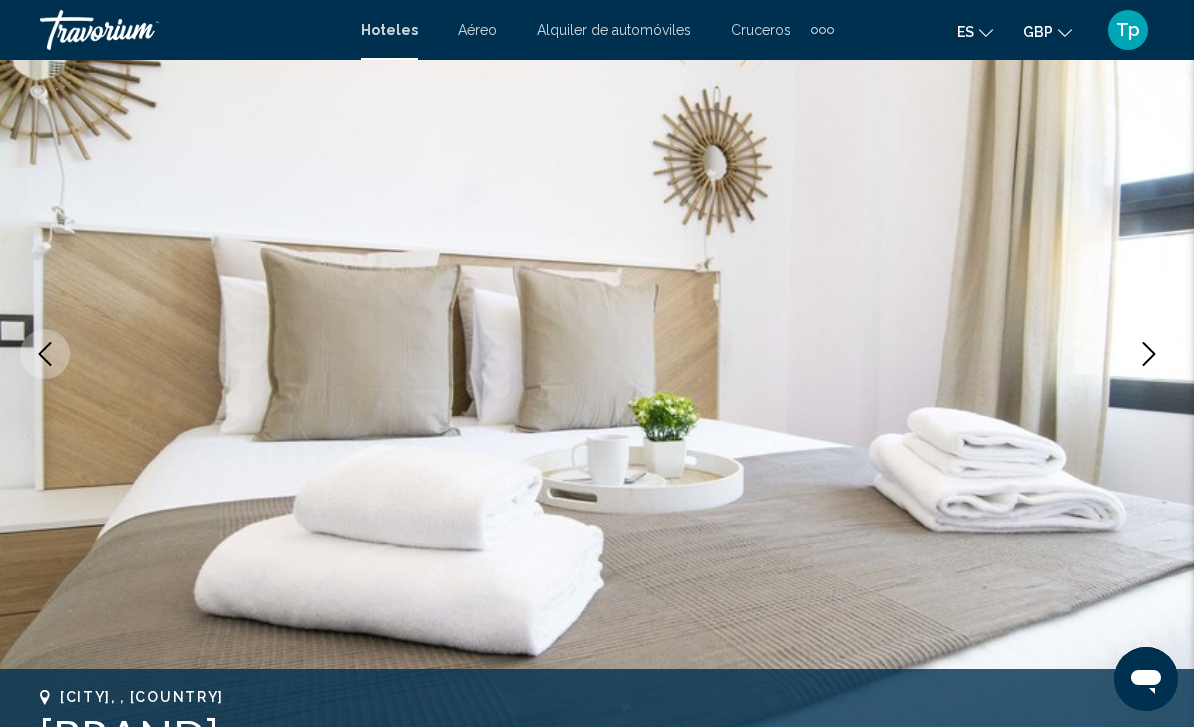 click at bounding box center (597, 354) 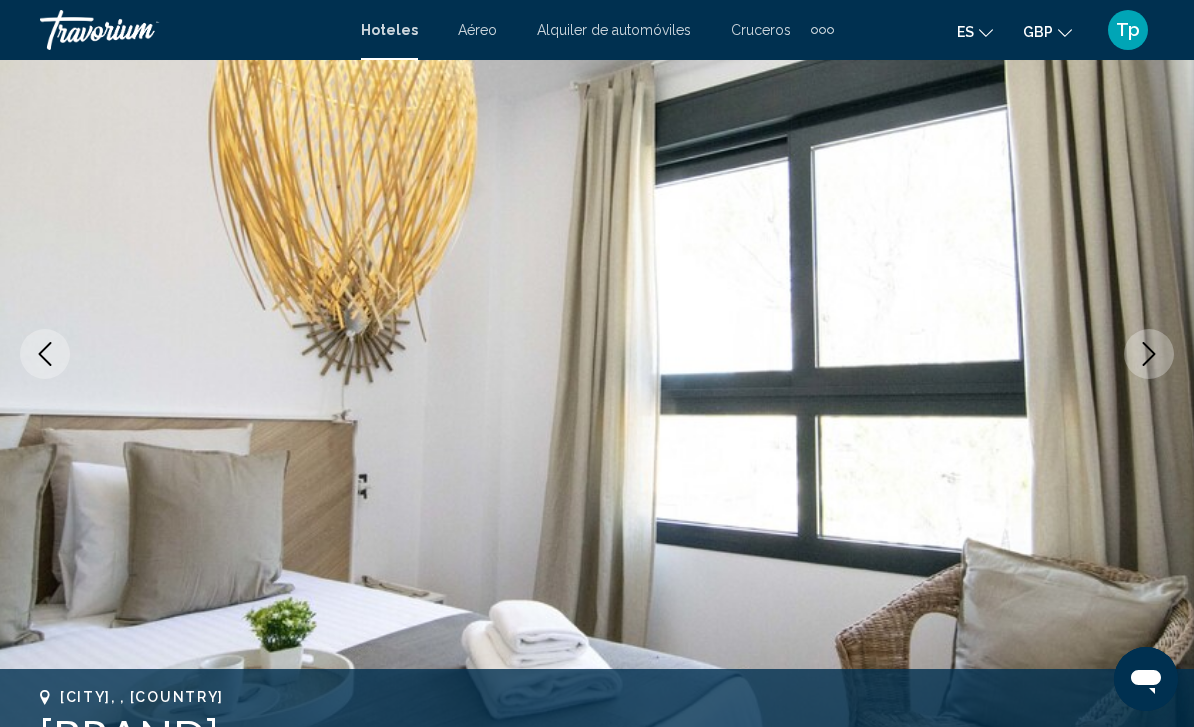 click 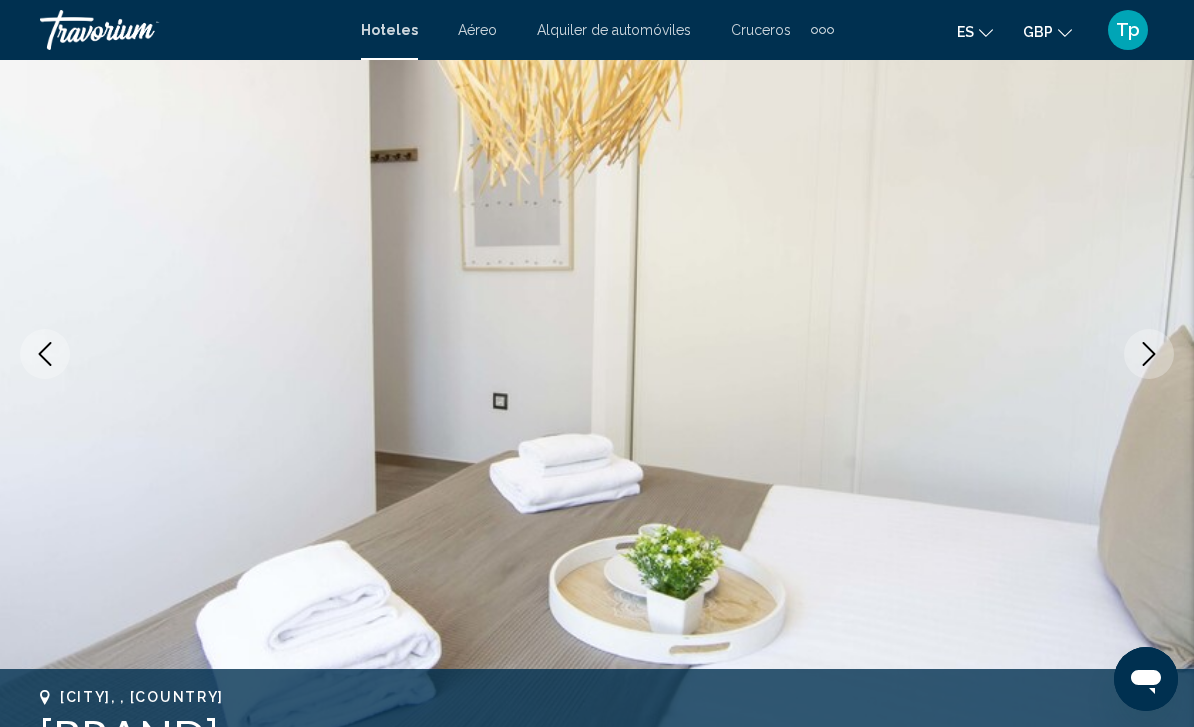 click 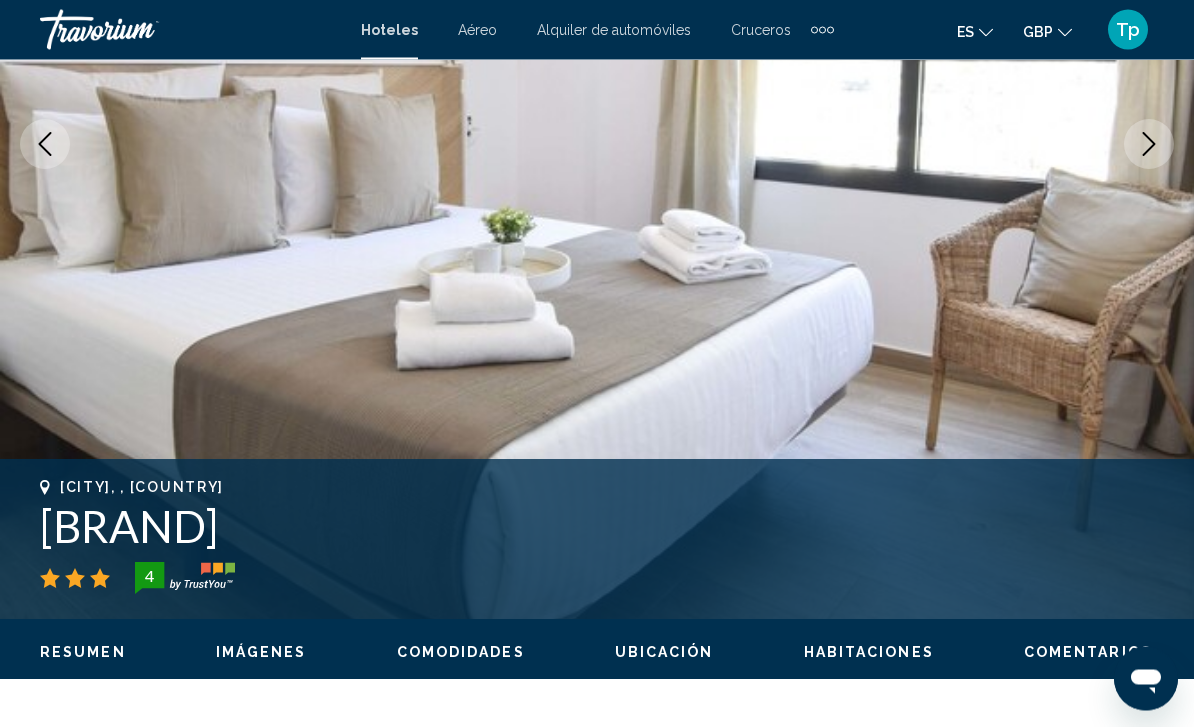 scroll, scrollTop: 0, scrollLeft: 0, axis: both 